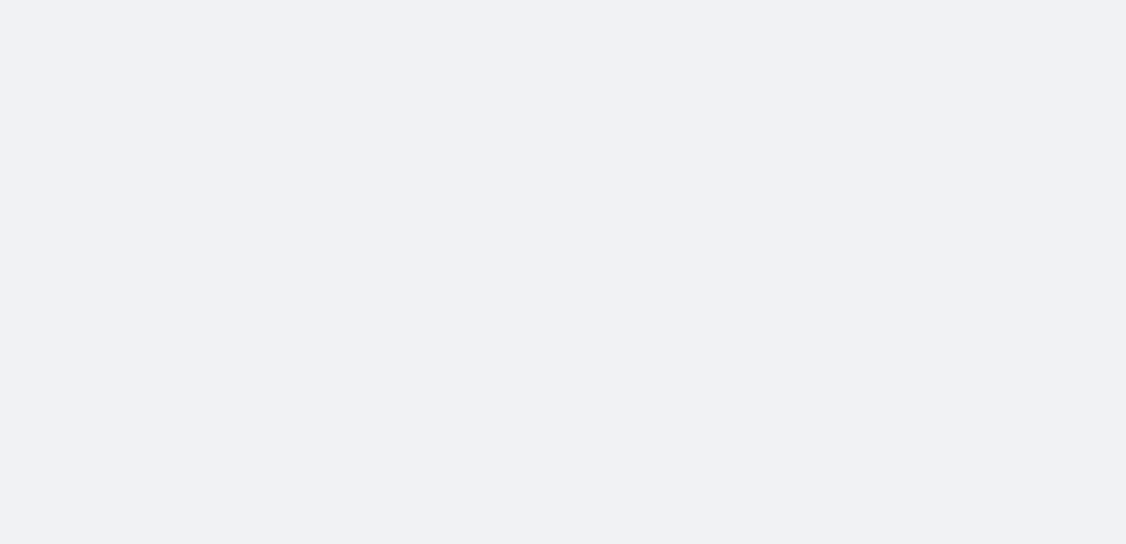 scroll, scrollTop: 0, scrollLeft: 0, axis: both 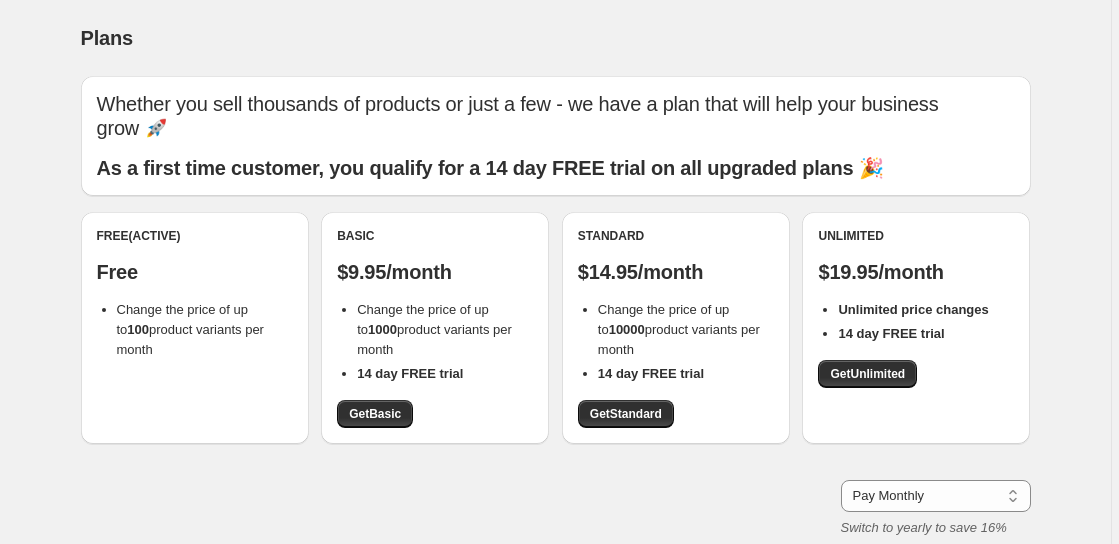 click on "Free  (Active) Free Change the price of up to  100  product variants per month" at bounding box center (195, 328) 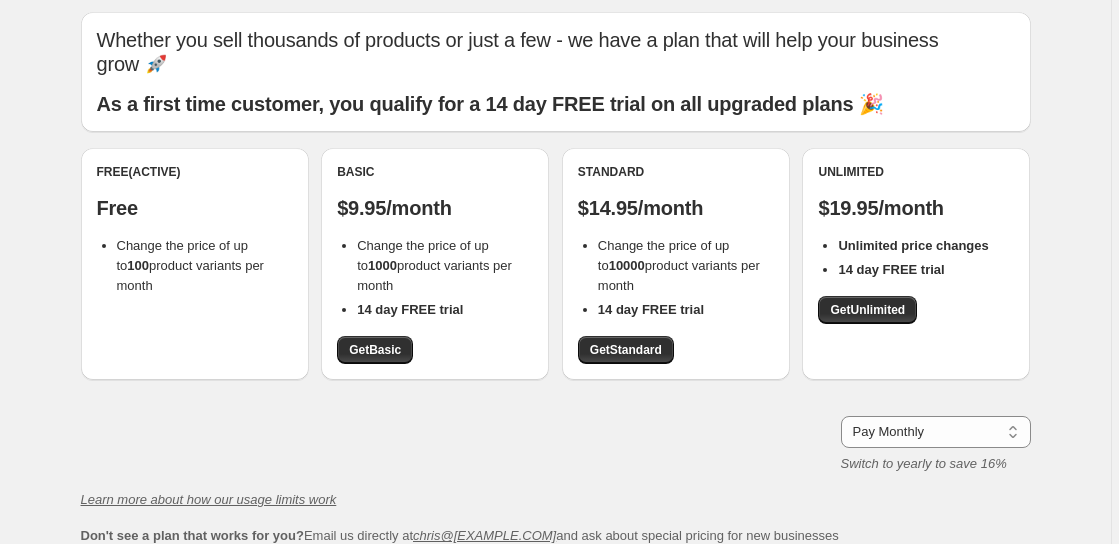 scroll, scrollTop: 100, scrollLeft: 0, axis: vertical 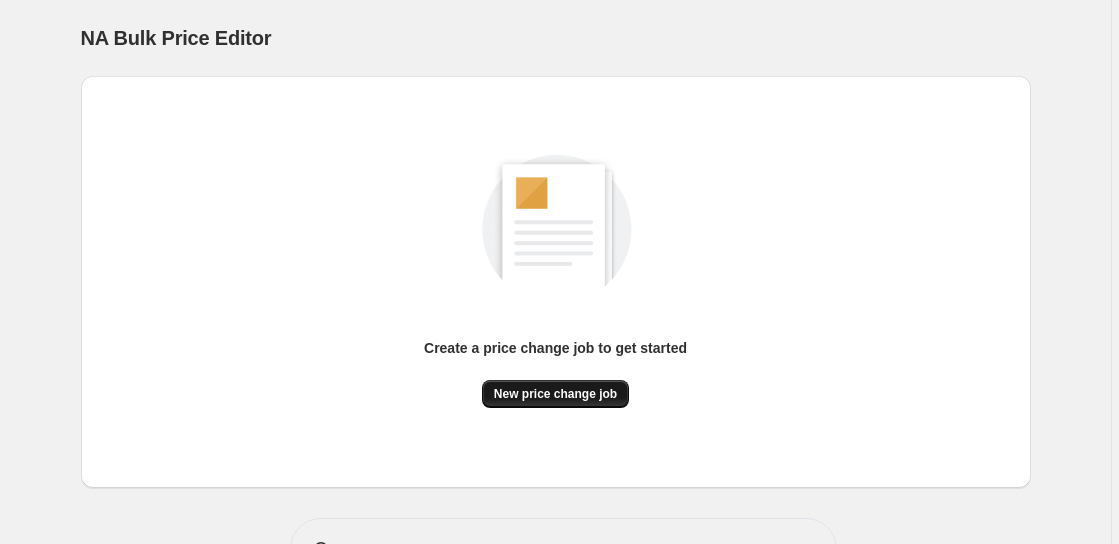 click on "New price change job" at bounding box center [555, 394] 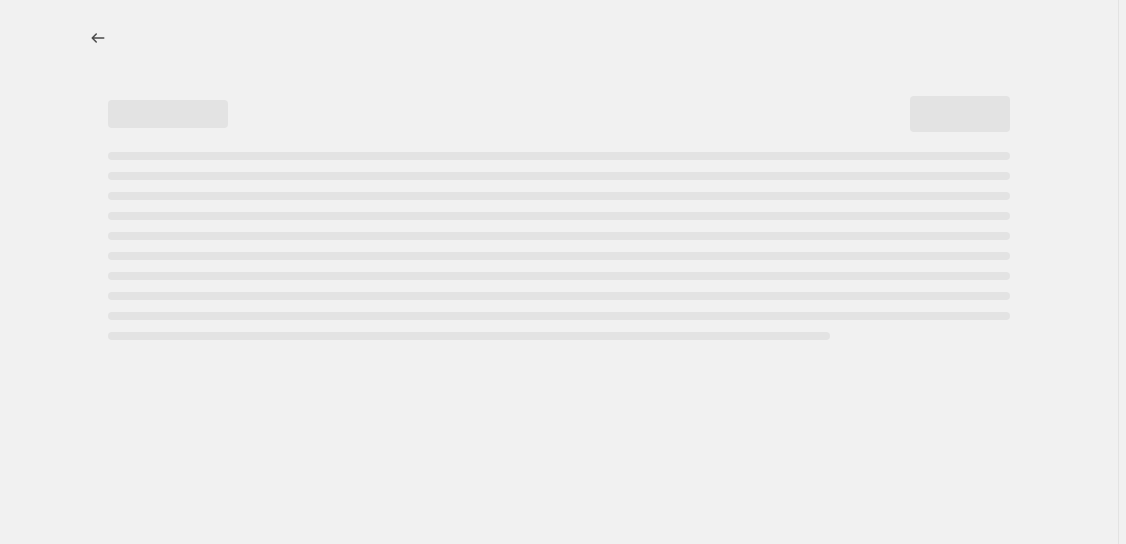 select on "percentage" 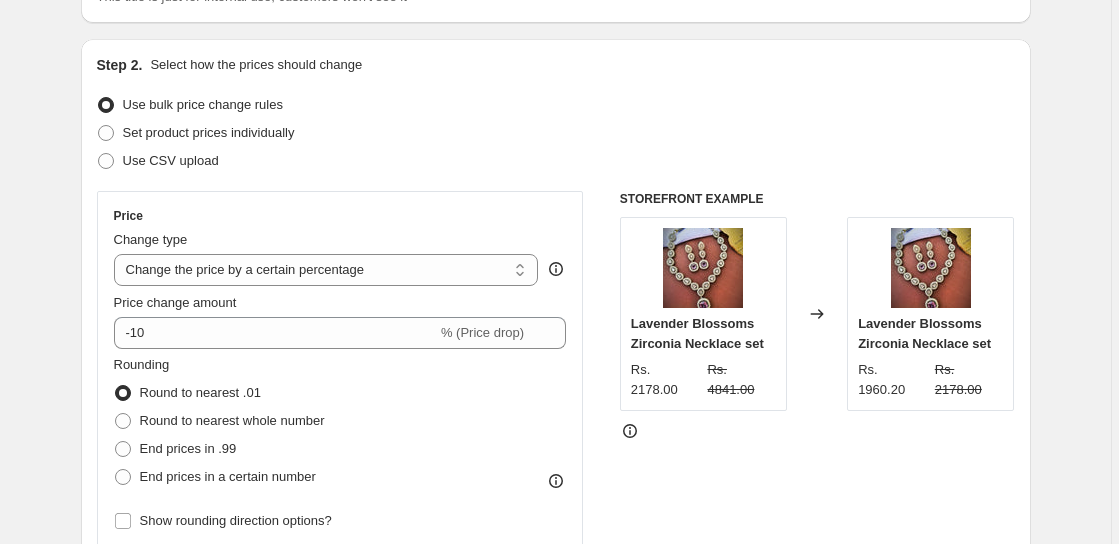 scroll, scrollTop: 200, scrollLeft: 0, axis: vertical 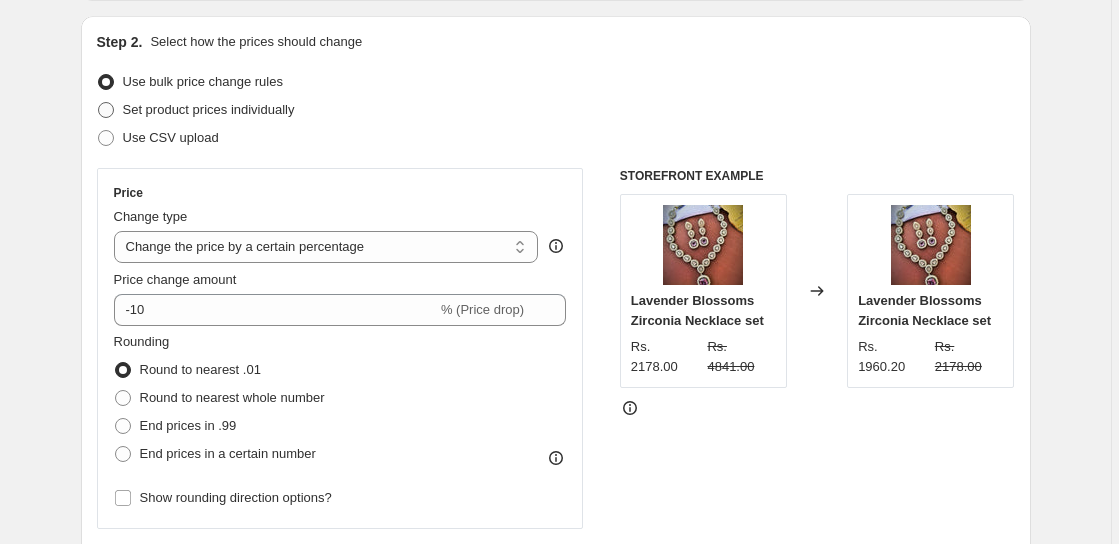 click at bounding box center (106, 110) 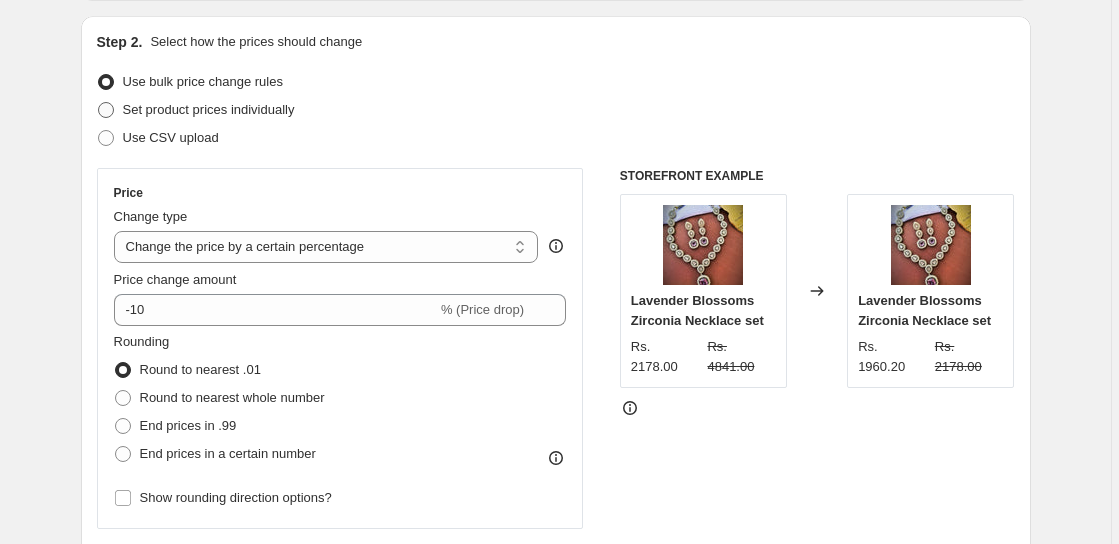 radio on "true" 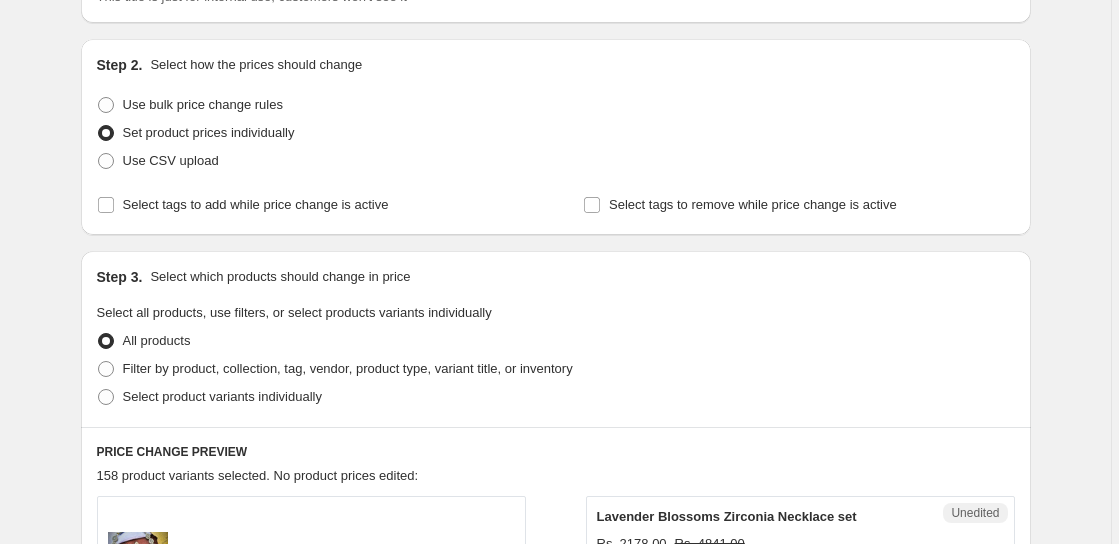 scroll, scrollTop: 200, scrollLeft: 0, axis: vertical 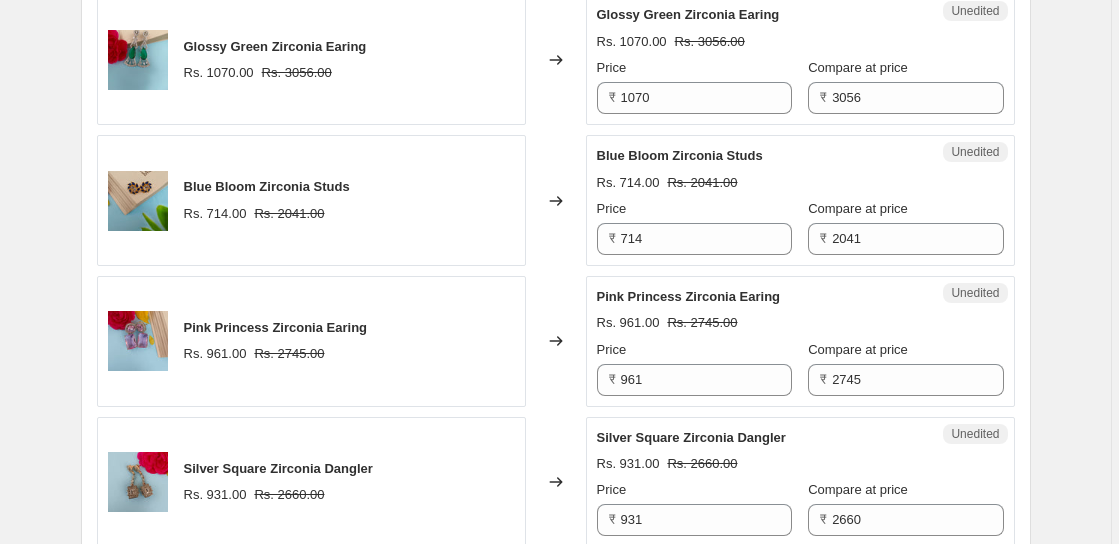 click on "Create new price change job. This page is ready Create new price change job Draft Step 1. Optionally give your price change job a title (eg "March 30% off sale on boots") [DATE], [TIME] Price change job This title is just for internal use, customers won't see it Step 2. Select how the prices should change Use bulk price change rules Set product prices individually Use CSV upload Select tags to add while price change is active Select tags to remove while price change is active Step 3. Select which products should change in price Select all products, use filters, or select products variants individually All products Filter by product, collection, tag, vendor, product type, variant title, or inventory Select product variants individually PRICE CHANGE PREVIEW 158 product variants selected. No product prices edited: Lavender Blossoms Zirconia  Necklace set Rs. 2178.00 Rs. 4841.00 Changed to Unedited Lavender Blossoms Zirconia  Necklace set Rs. 2178.00 Rs. 4841.00 Price ₹ 2178 Compare at price ₹ 4841" at bounding box center [555, -726] 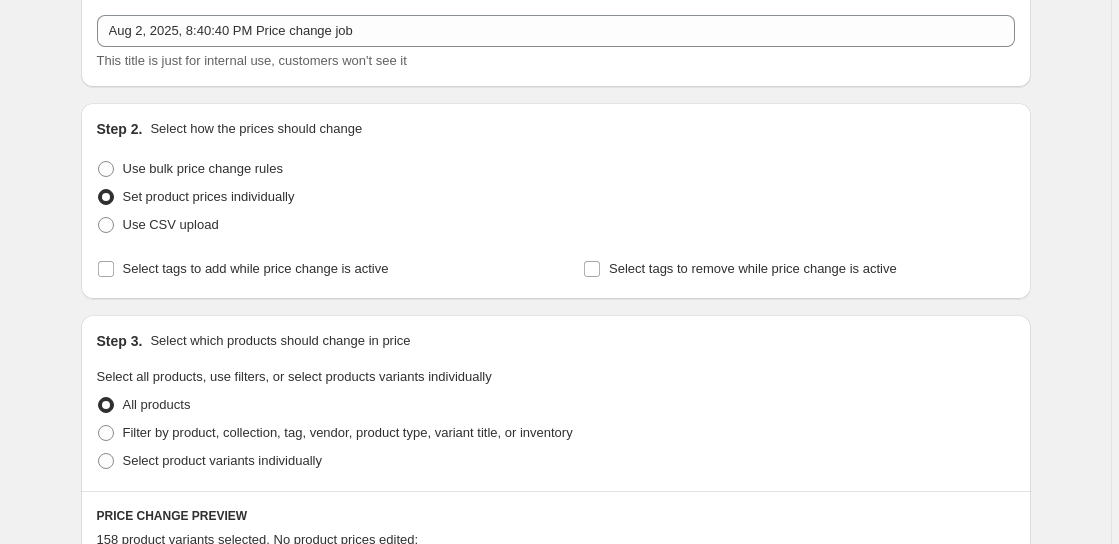 scroll, scrollTop: 170, scrollLeft: 0, axis: vertical 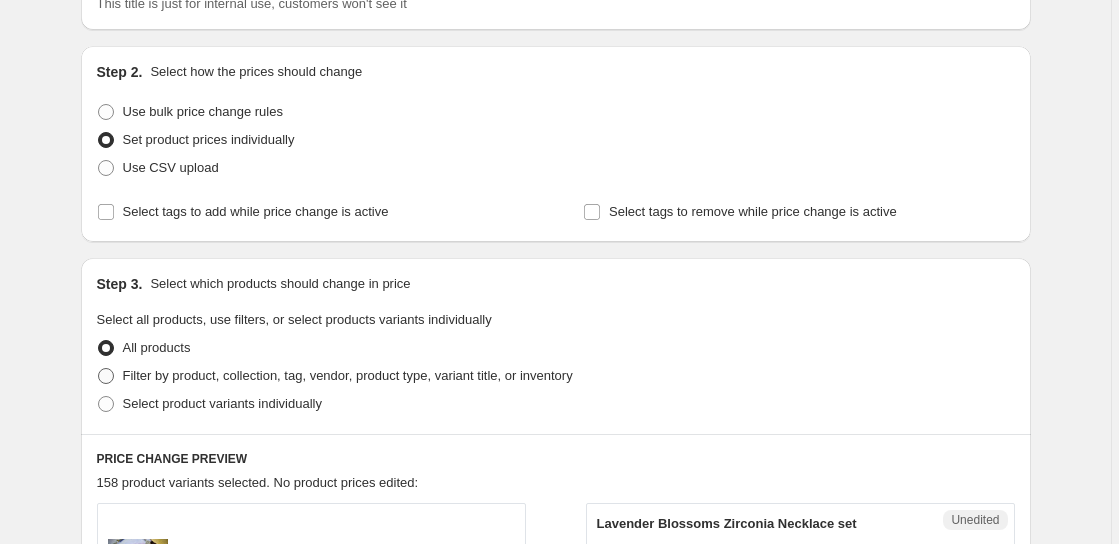 click at bounding box center [106, 376] 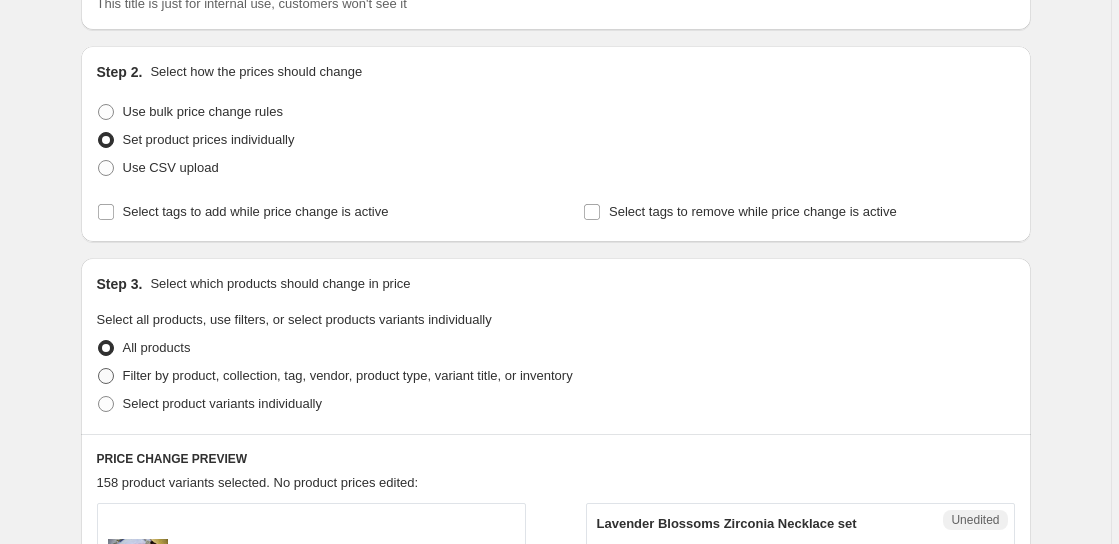radio on "true" 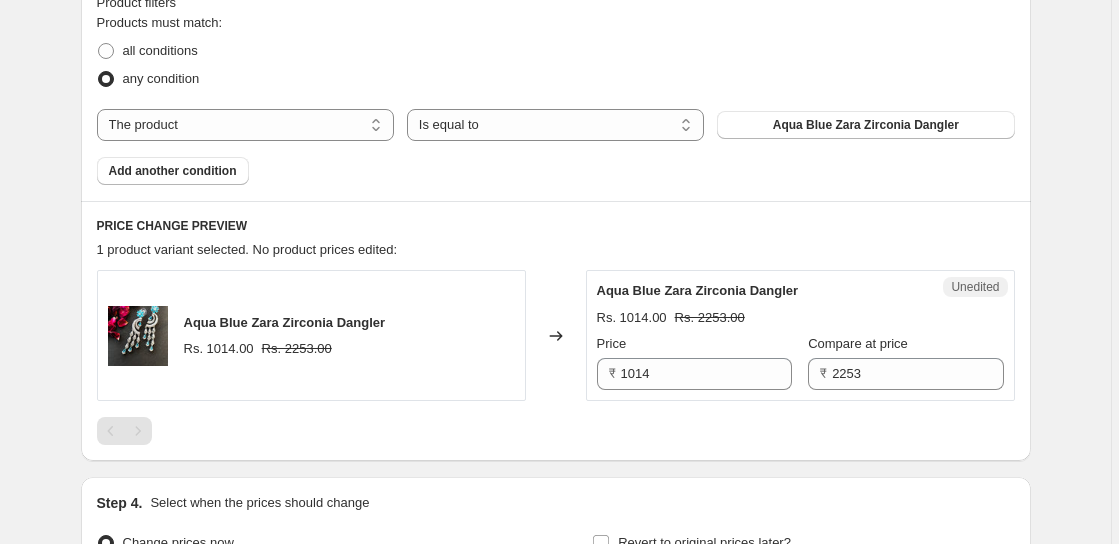 scroll, scrollTop: 683, scrollLeft: 0, axis: vertical 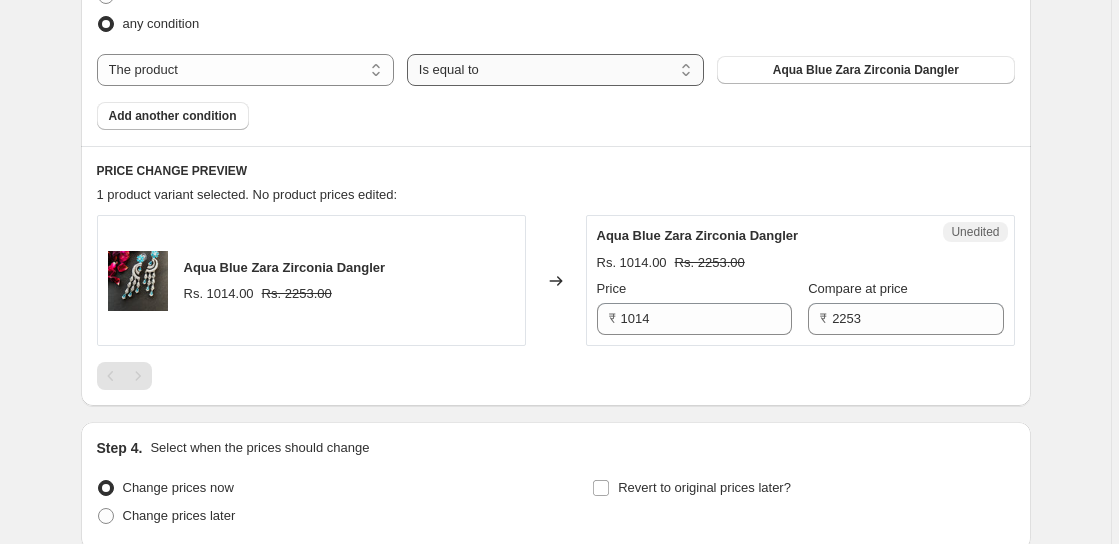 click on "Is equal to Is not equal to" at bounding box center [555, 70] 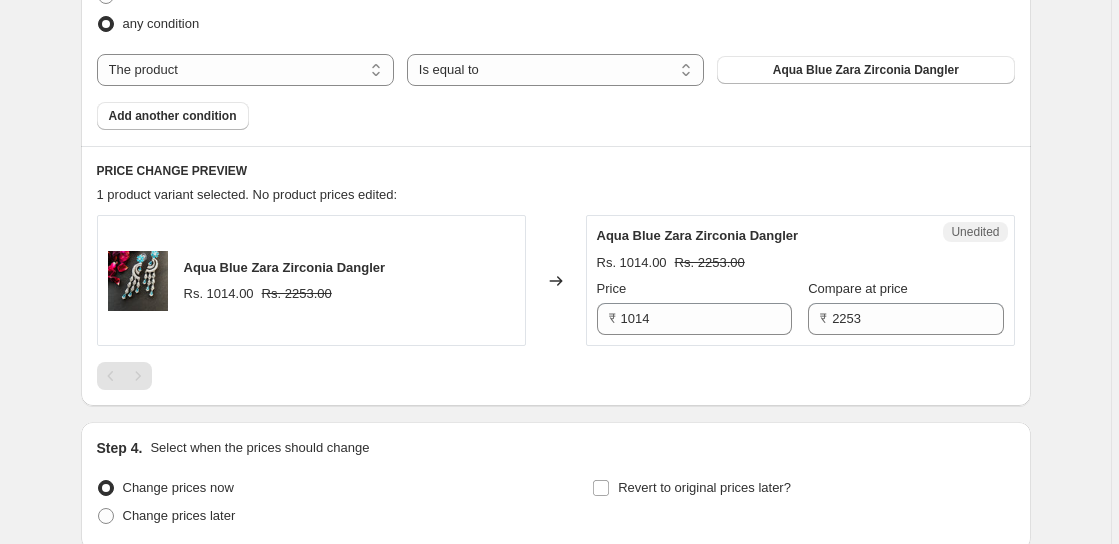 click on "Products must match: all conditions any condition The product The product's collection The product's tag The product's vendor The product's type The product's status The variant's title Inventory quantity The product Is equal to Is not equal to Is equal to Aqua Blue Zara Zirconia Dangler Add another condition" at bounding box center [556, 44] 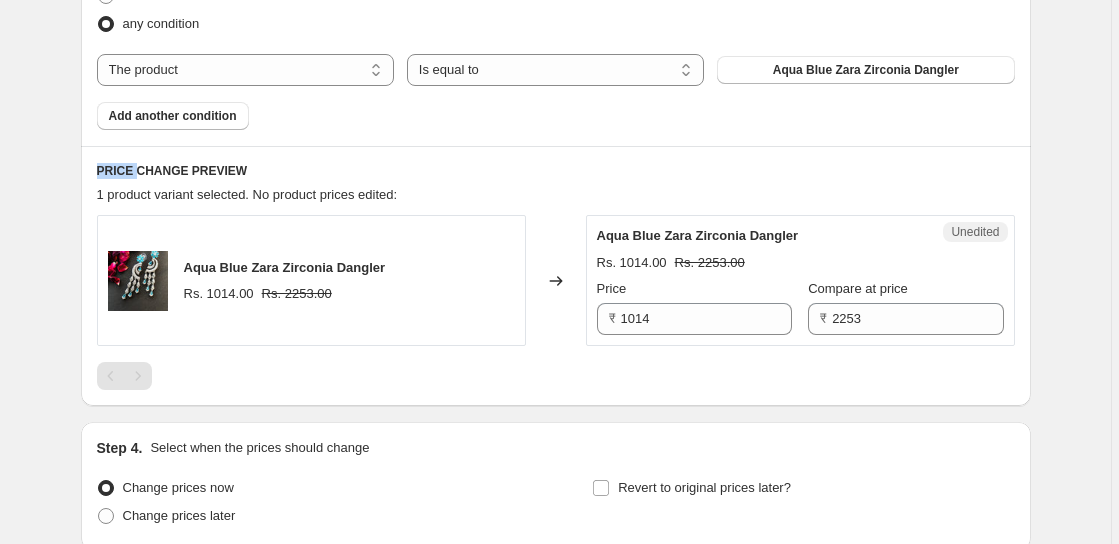 click on "Products must match: all conditions any condition The product The product's collection The product's tag The product's vendor The product's type The product's status The variant's title Inventory quantity The product Is equal to Is not equal to Is equal to Aqua Blue Zara Zirconia Dangler Add another condition" at bounding box center (556, 44) 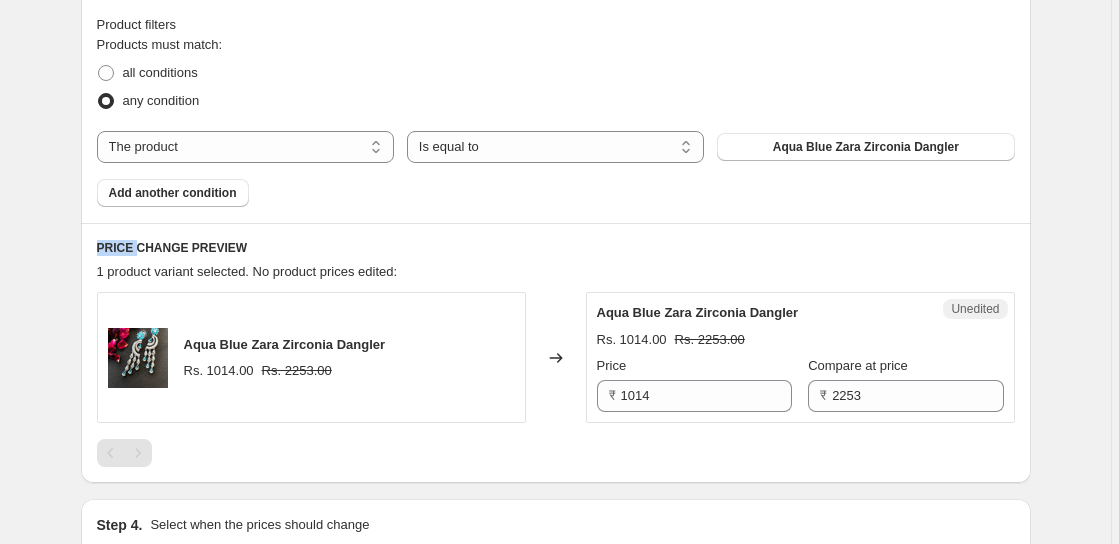 scroll, scrollTop: 583, scrollLeft: 0, axis: vertical 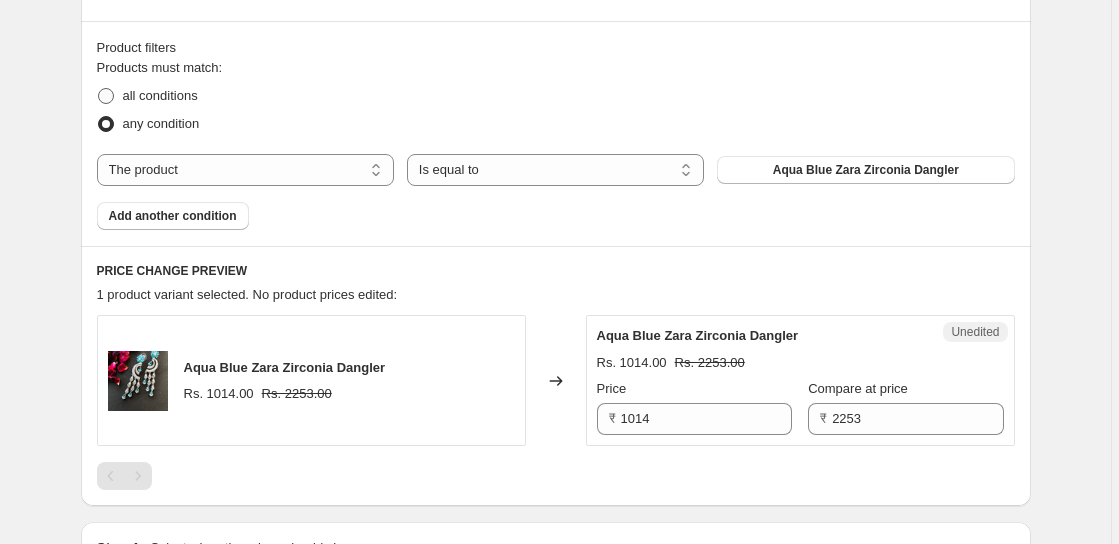 click at bounding box center (106, 96) 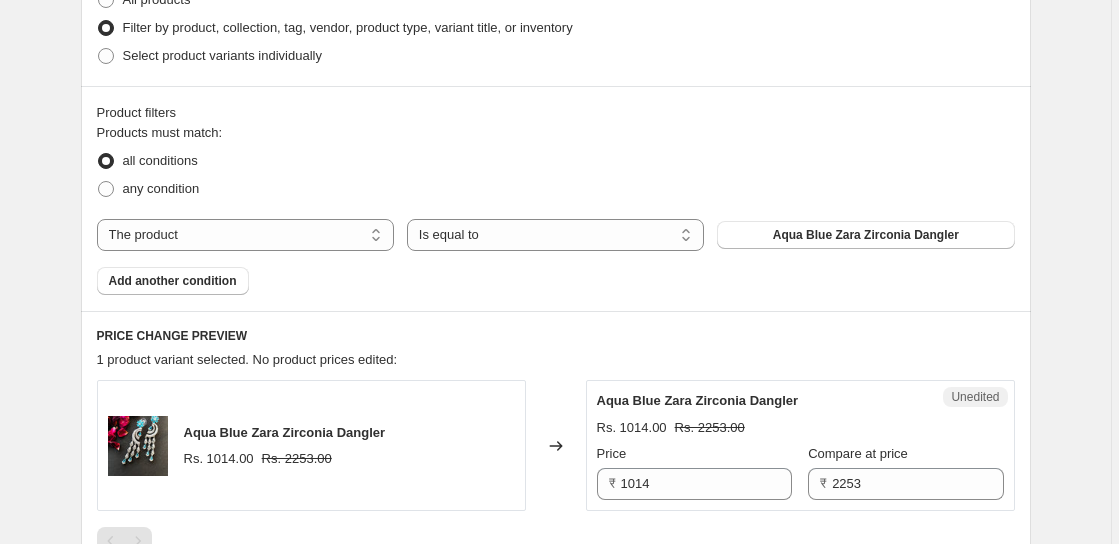 scroll, scrollTop: 483, scrollLeft: 0, axis: vertical 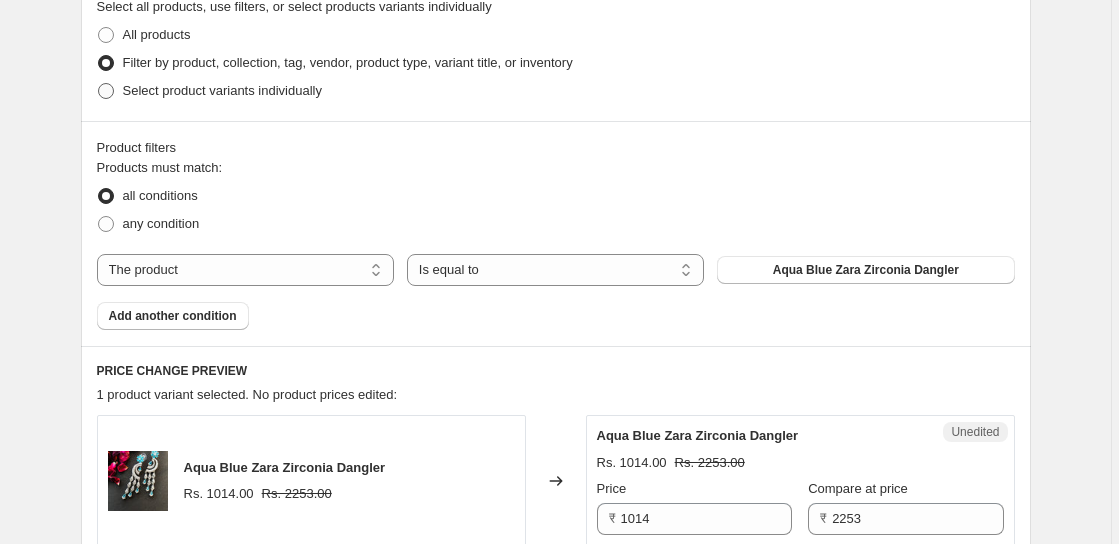 click at bounding box center (106, 91) 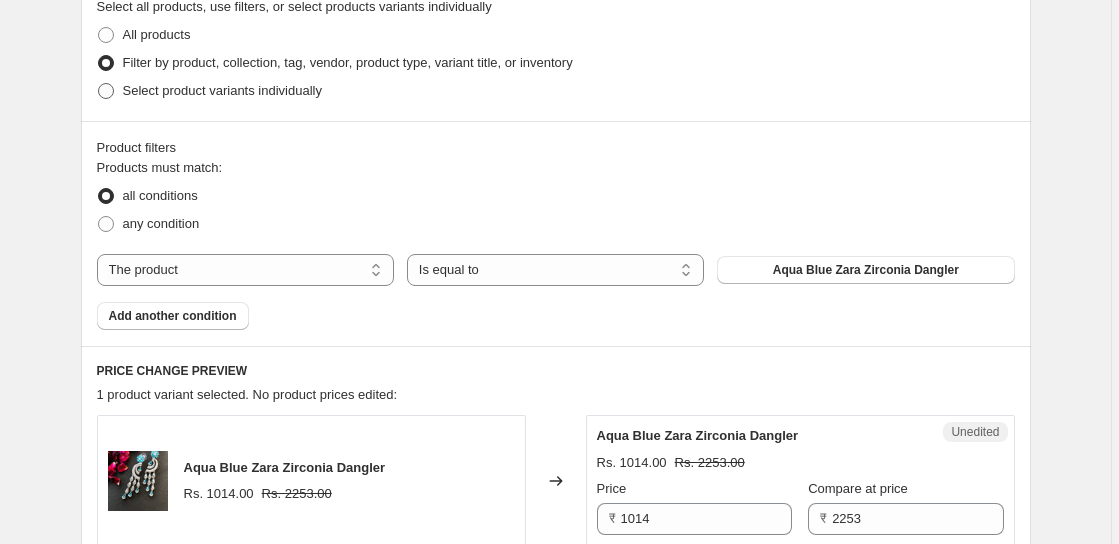 radio on "true" 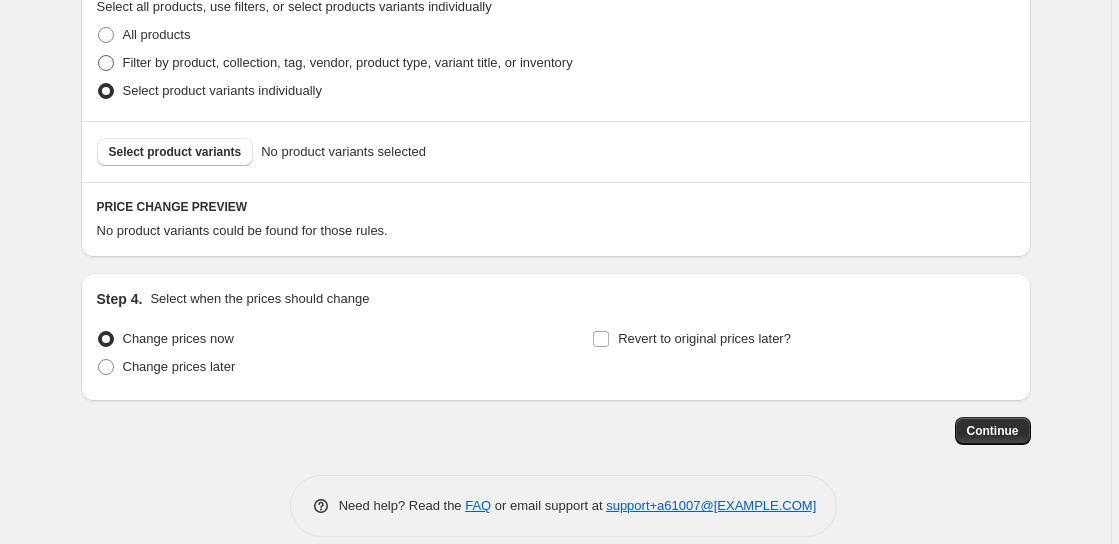 click at bounding box center [106, 63] 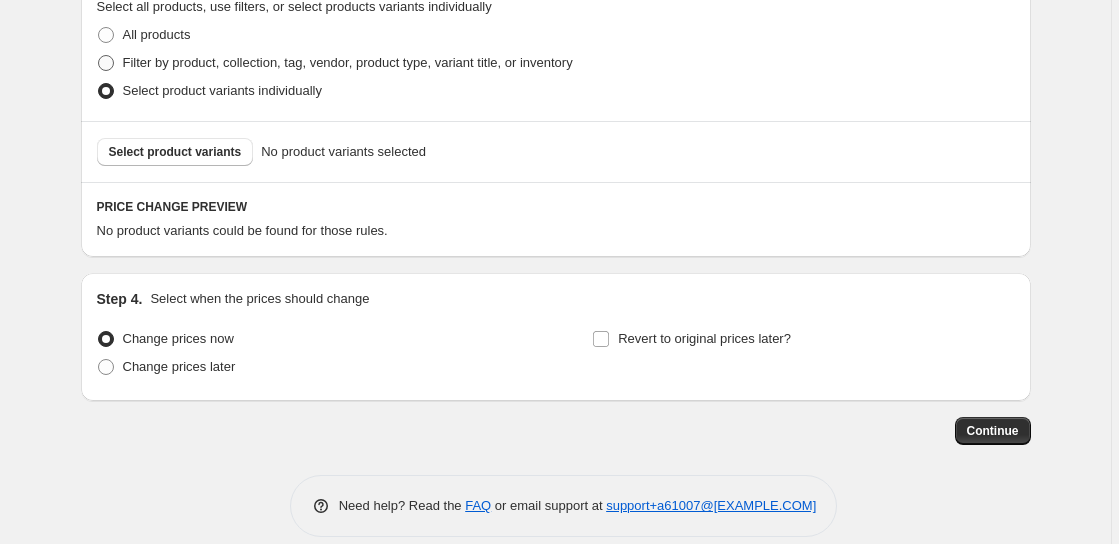 radio on "true" 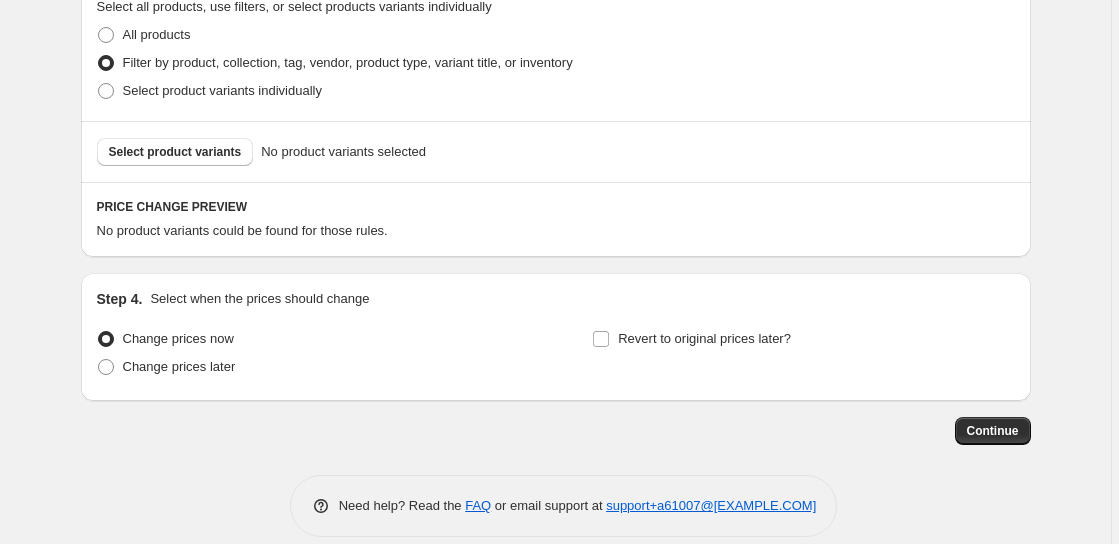 click at bounding box center (106, 63) 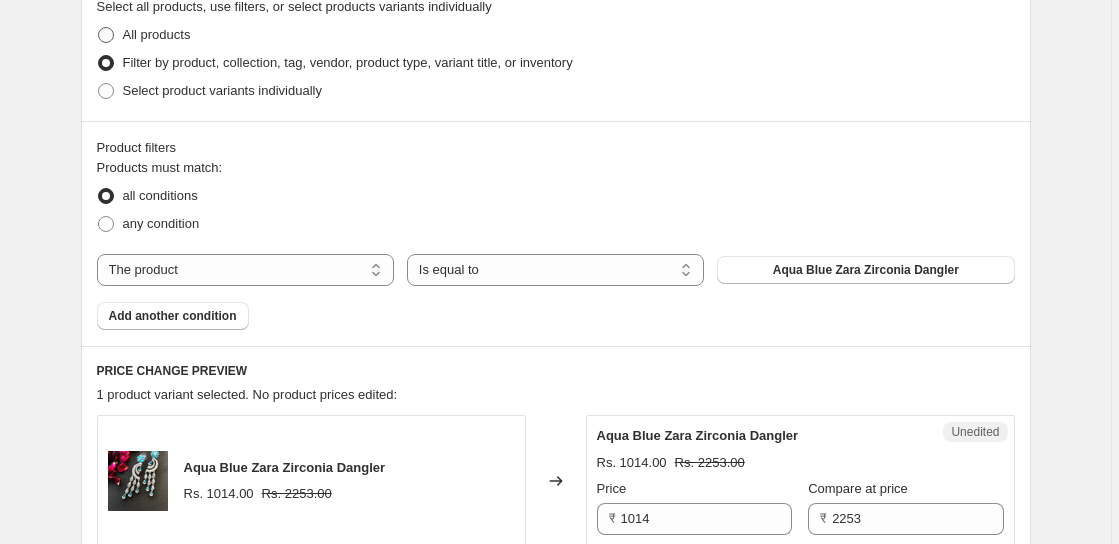 click at bounding box center (106, 35) 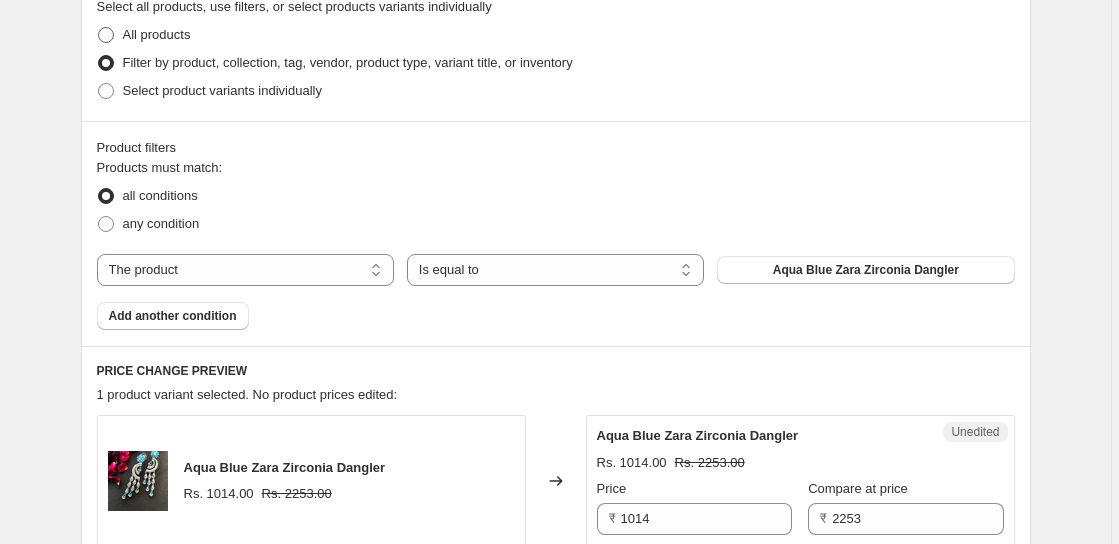 radio on "true" 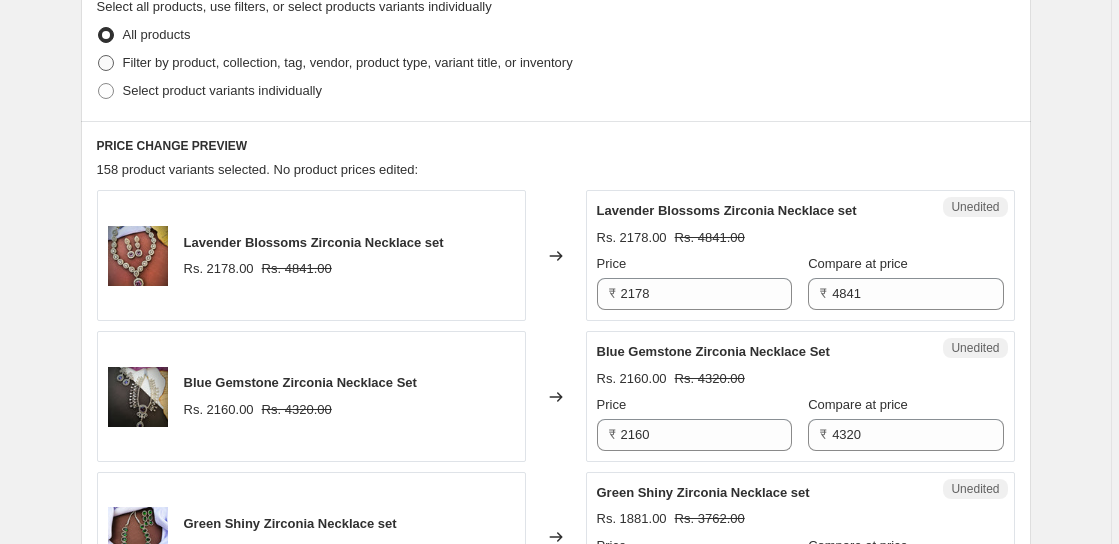 click at bounding box center (106, 63) 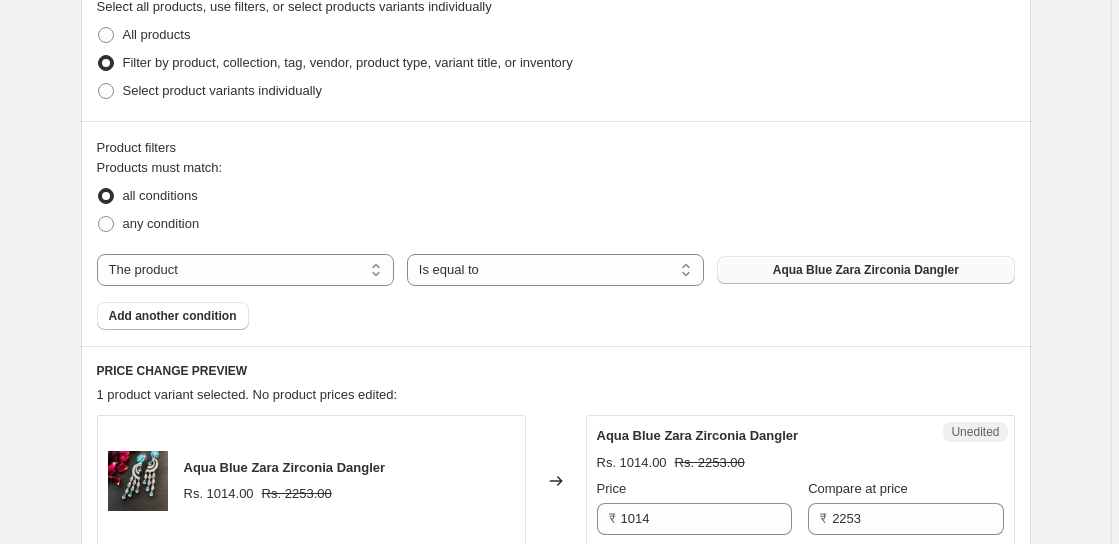 click on "Aqua Blue Zara Zirconia Dangler" at bounding box center (865, 270) 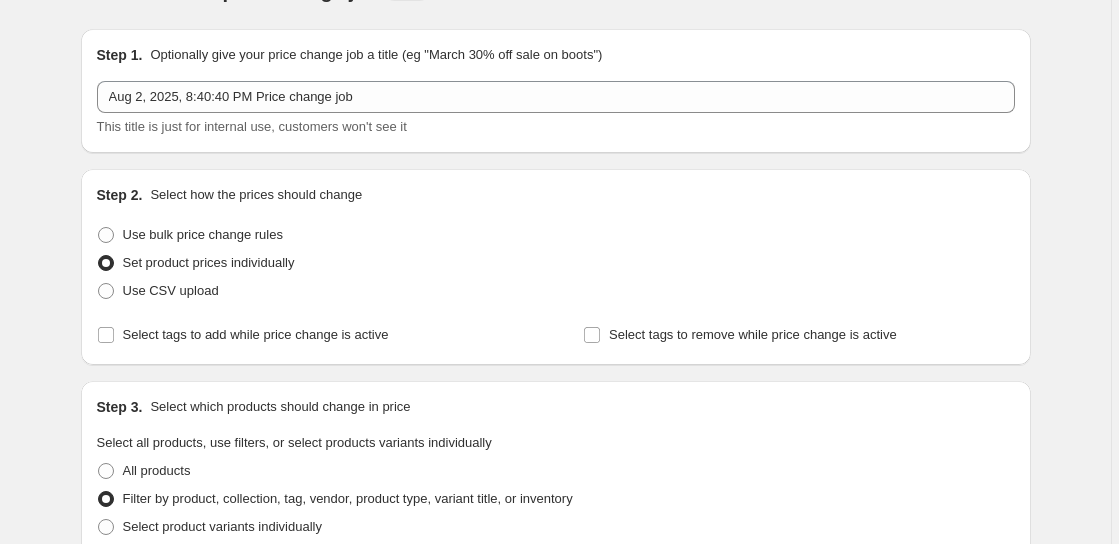 scroll, scrollTop: 0, scrollLeft: 0, axis: both 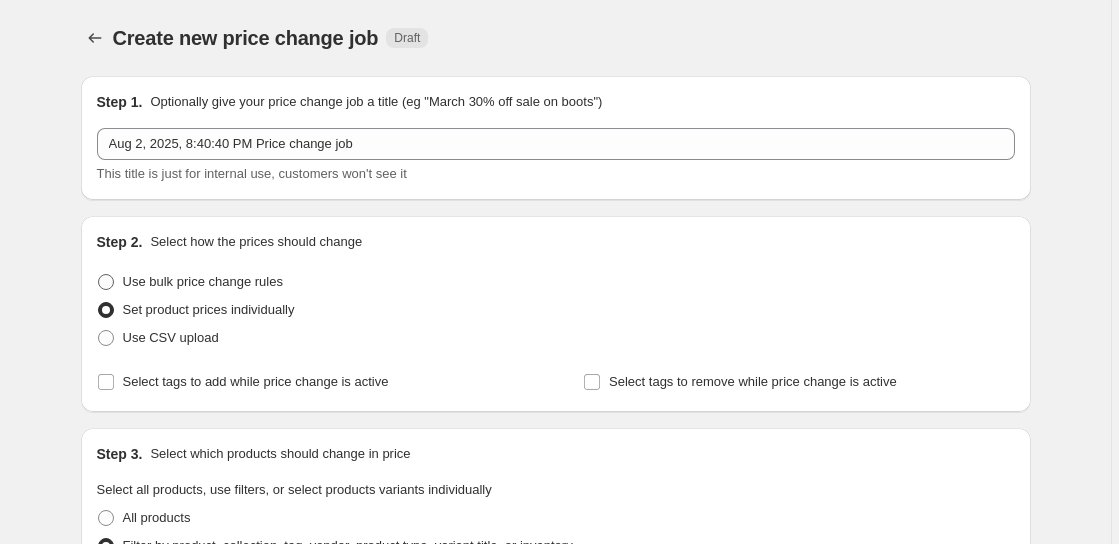 click at bounding box center (106, 282) 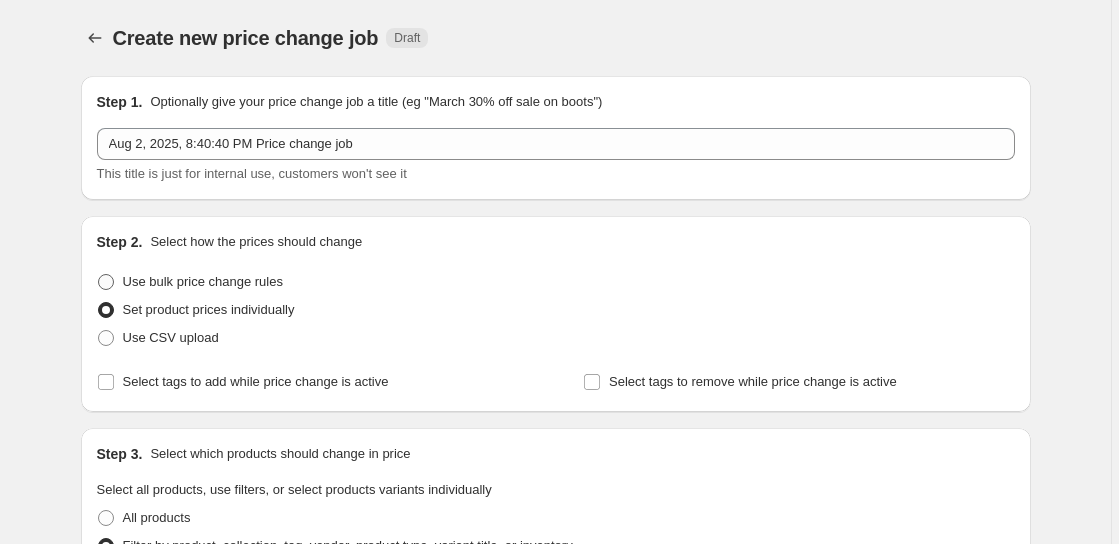 radio on "true" 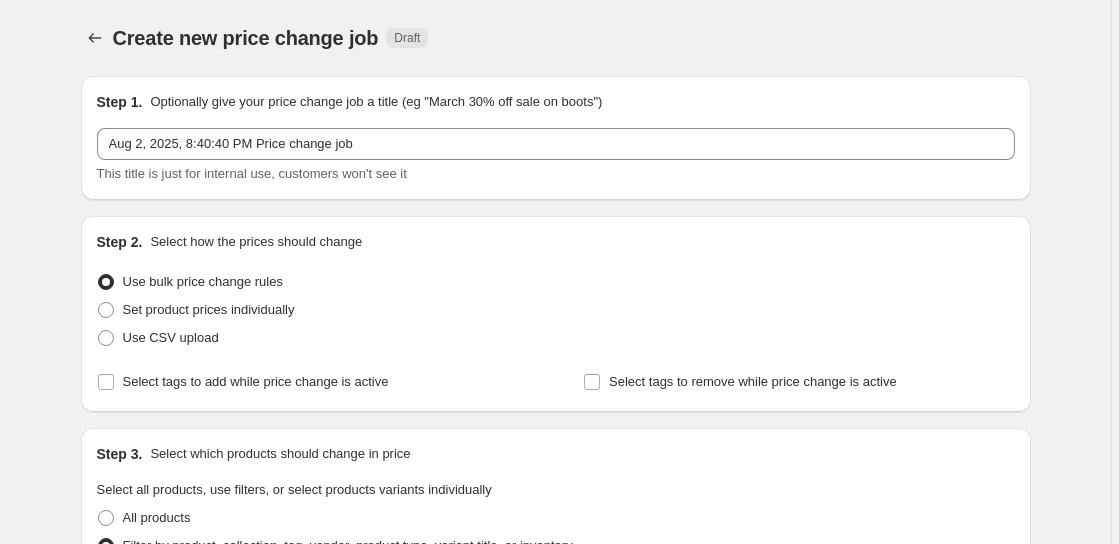 select on "percentage" 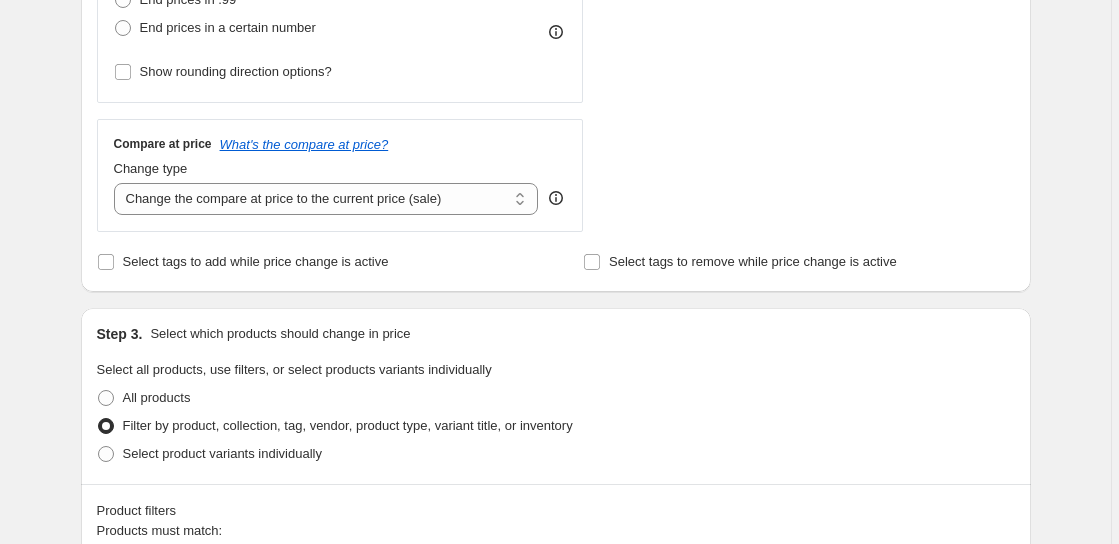 scroll, scrollTop: 613, scrollLeft: 0, axis: vertical 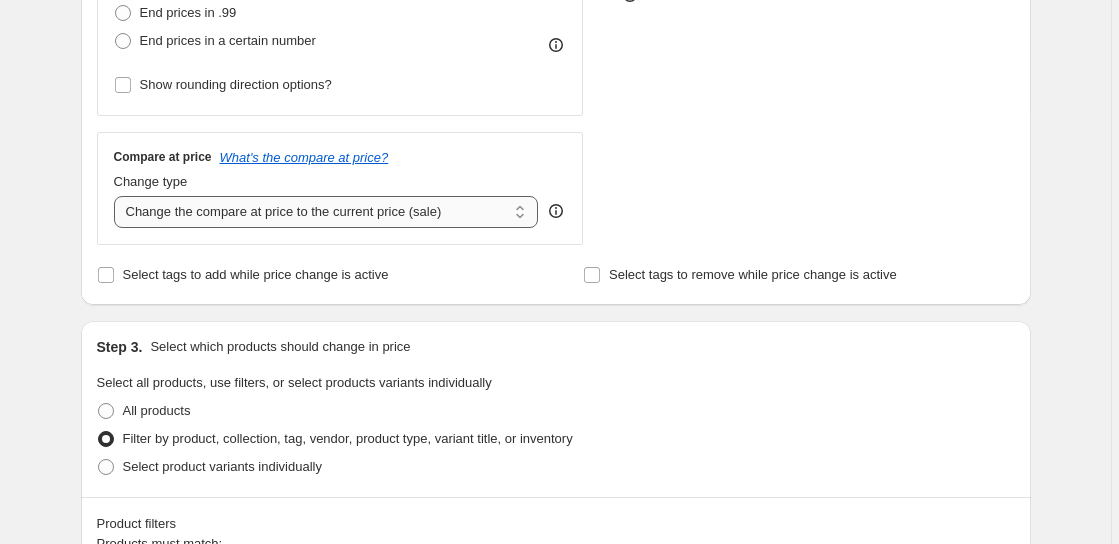 click on "Change the compare at price to the current price (sale) Change the compare at price to a certain amount Change the compare at price by a certain amount Change the compare at price by a certain percentage Change the compare at price by a certain amount relative to the actual price Change the compare at price by a certain percentage relative to the actual price Don't change the compare at price Remove the compare at price" at bounding box center (326, 212) 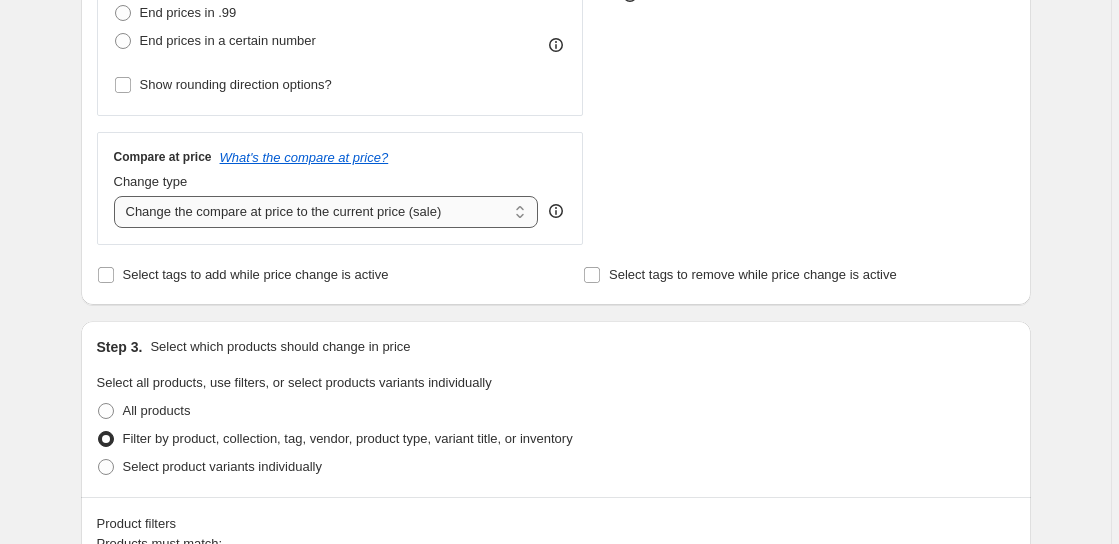 click on "Change the compare at price to the current price (sale) Change the compare at price to a certain amount Change the compare at price by a certain amount Change the compare at price by a certain percentage Change the compare at price by a certain amount relative to the actual price Change the compare at price by a certain percentage relative to the actual price Don't change the compare at price Remove the compare at price" at bounding box center (326, 212) 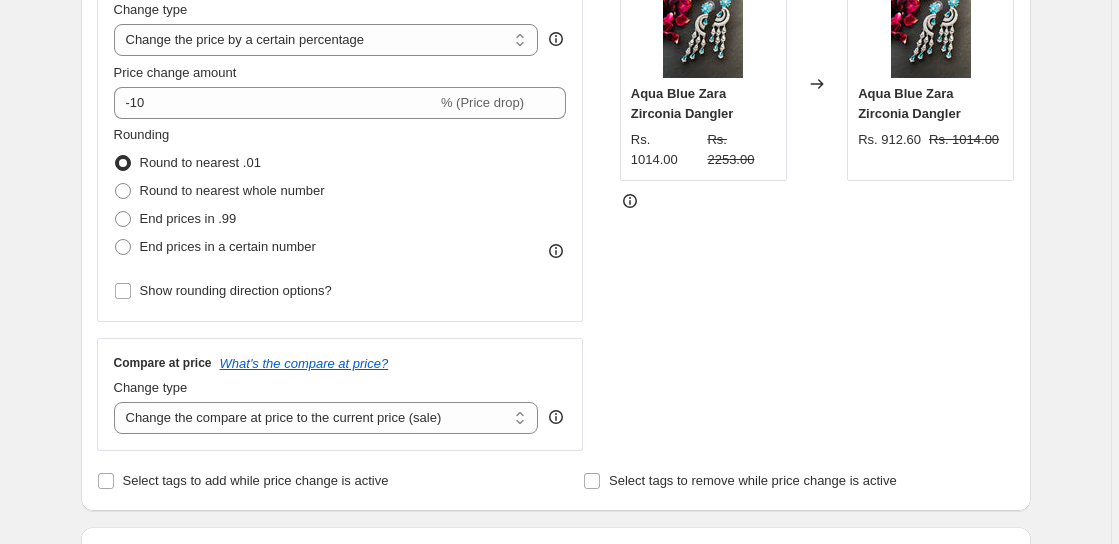 scroll, scrollTop: 413, scrollLeft: 0, axis: vertical 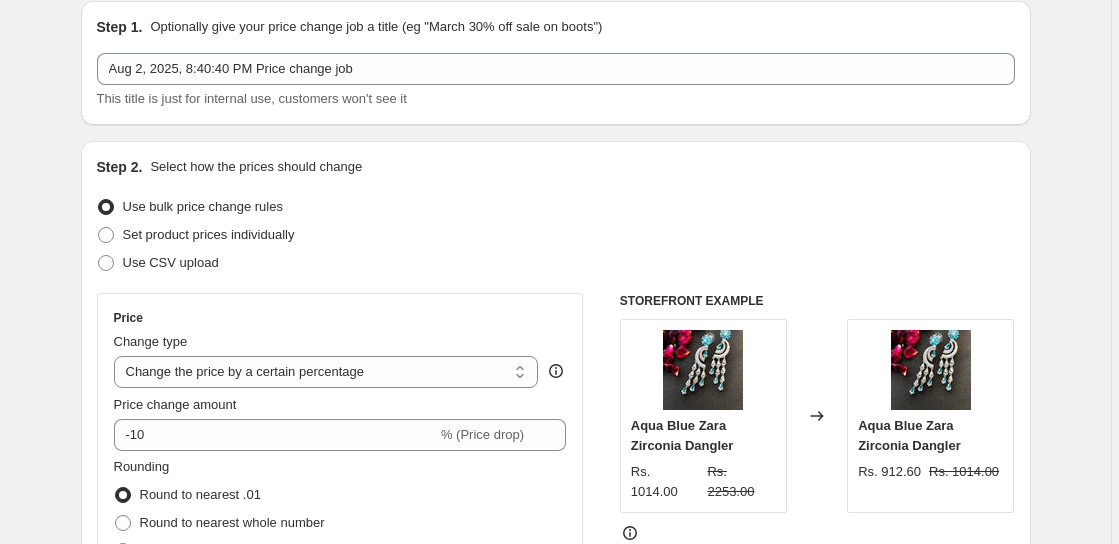 click 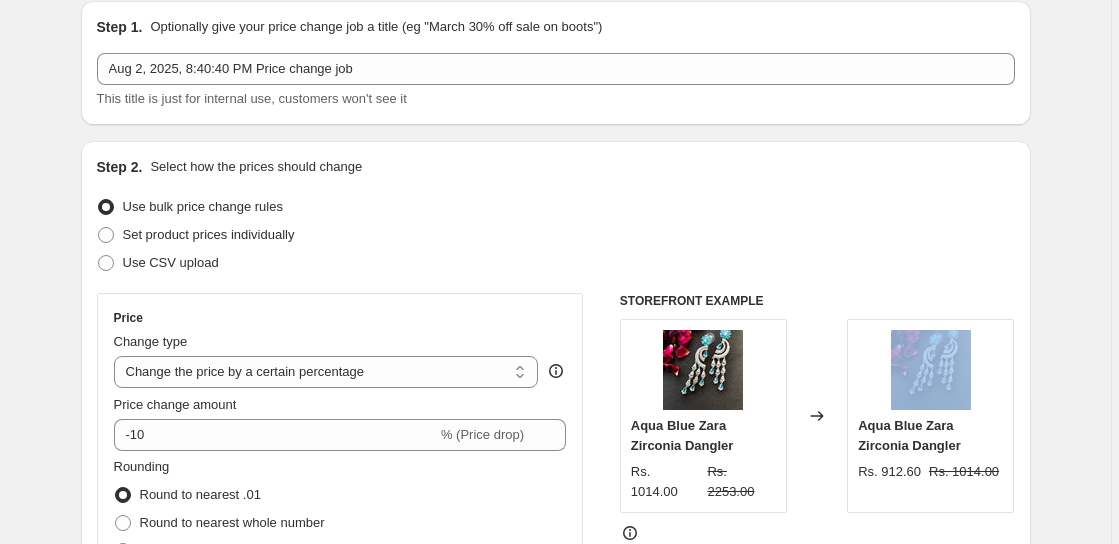 click 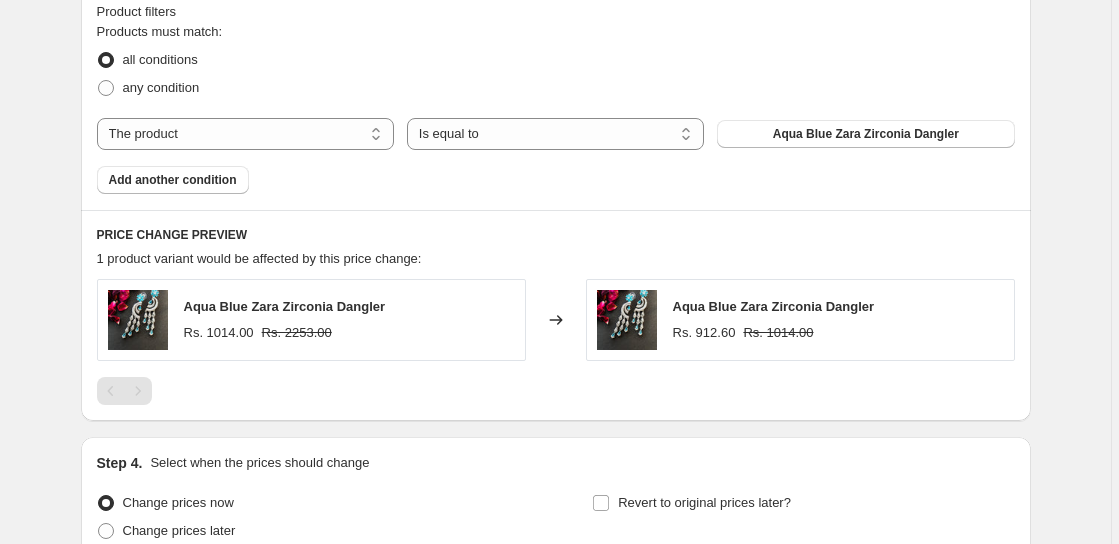 scroll, scrollTop: 1200, scrollLeft: 0, axis: vertical 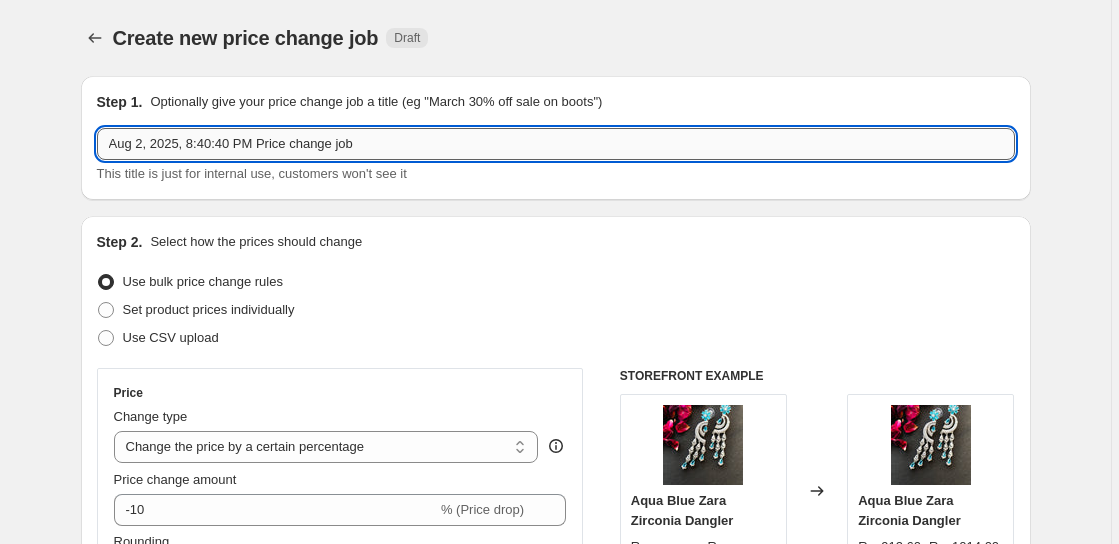 click on "Aug 2, 2025, 8:40:40 PM Price change job" at bounding box center (556, 144) 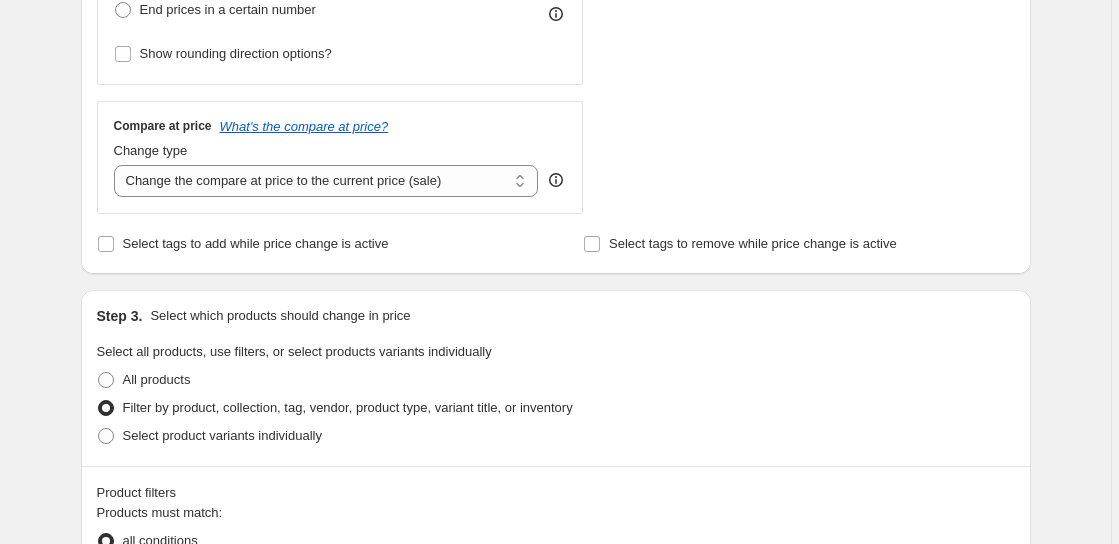 scroll, scrollTop: 661, scrollLeft: 0, axis: vertical 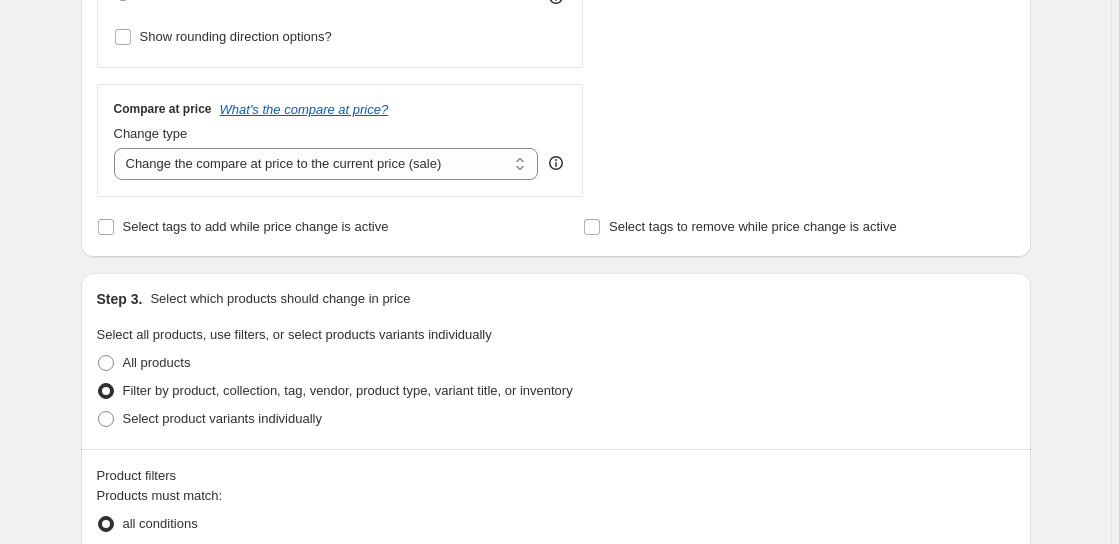 click on "Create new price change job. This page is ready Create new price change job Draft Step 1. Optionally give your price change job a title (eg "March 30% off sale on boots") [DATE], [TIME] Price change job This title is just for internal use, customers won't see it Step 2. Select how the prices should change Use bulk price change rules Set product prices individually Use CSV upload Price Change type Change the price to a certain amount Change the price by a certain amount Change the price by a certain percentage Change the price to the current compare at price (price before sale) Change the price by a certain amount relative to the compare at price Change the price by a certain percentage relative to the compare at price Don't change the price Change the price by a certain percentage relative to the cost per item Change price to certain cost margin Change the price by a certain percentage Price change amount -10 % (Price drop) Rounding Round to nearest .01 Round to nearest whole number End prices in .99" at bounding box center [555, 267] 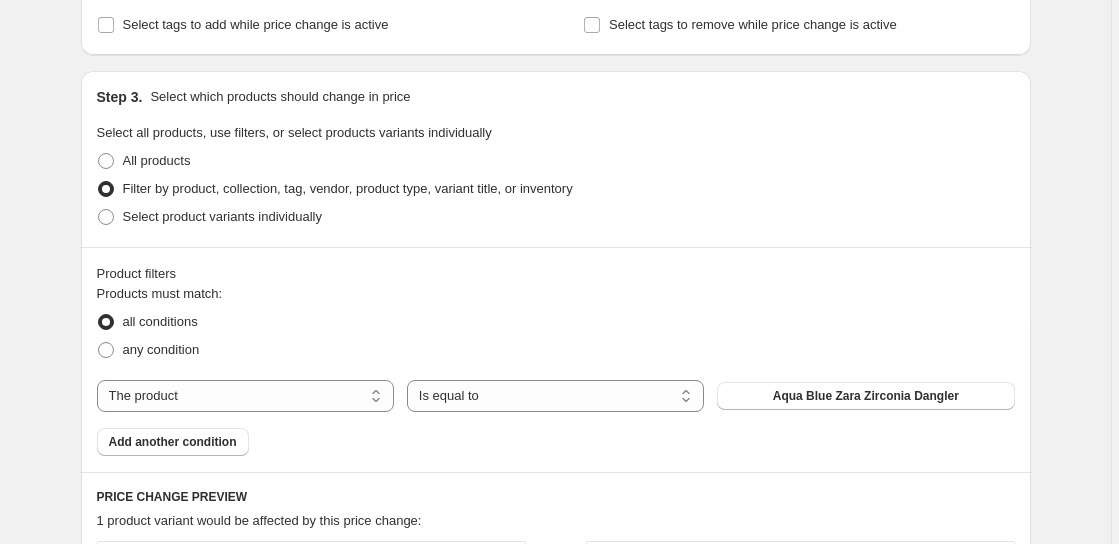 scroll, scrollTop: 924, scrollLeft: 0, axis: vertical 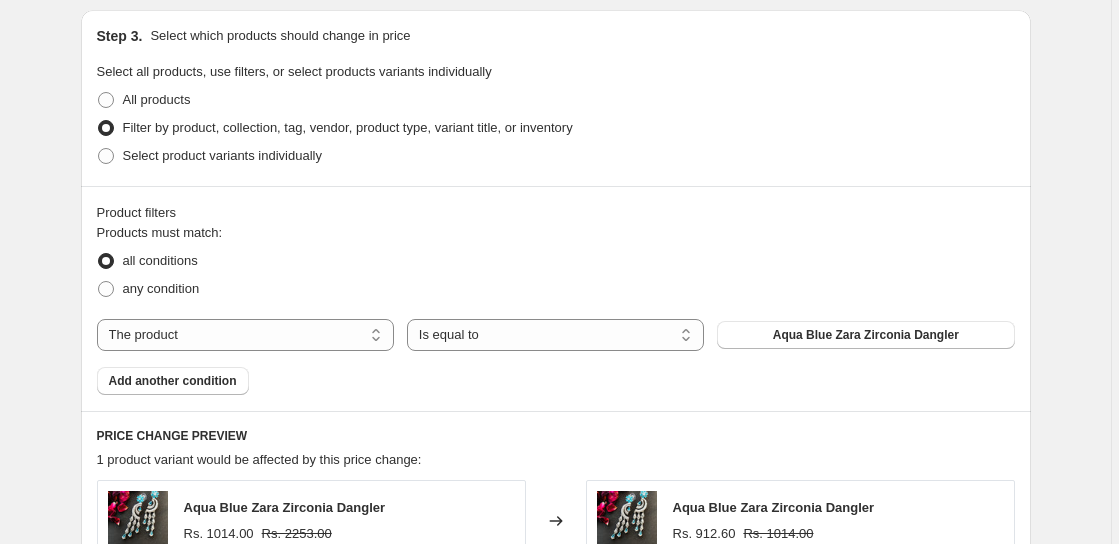 click on "Create new price change job. This page is ready Create new price change job Draft Step 1. Optionally give your price change job a title (eg "March 30% off sale on boots") [DATE], [TIME] Price change job This title is just for internal use, customers won't see it Step 2. Select how the prices should change Use bulk price change rules Set product prices individually Use CSV upload Price Change type Change the price to a certain amount Change the price by a certain amount Change the price by a certain percentage Change the price to the current compare at price (price before sale) Change the price by a certain amount relative to the compare at price Change the price by a certain percentage relative to the compare at price Don't change the price Change the price by a certain percentage relative to the cost per item Change price to certain cost margin Change the price by a certain percentage Price change amount -10 % (Price drop) Rounding Round to nearest .01 Round to nearest whole number End prices in .99" at bounding box center [556, 4] 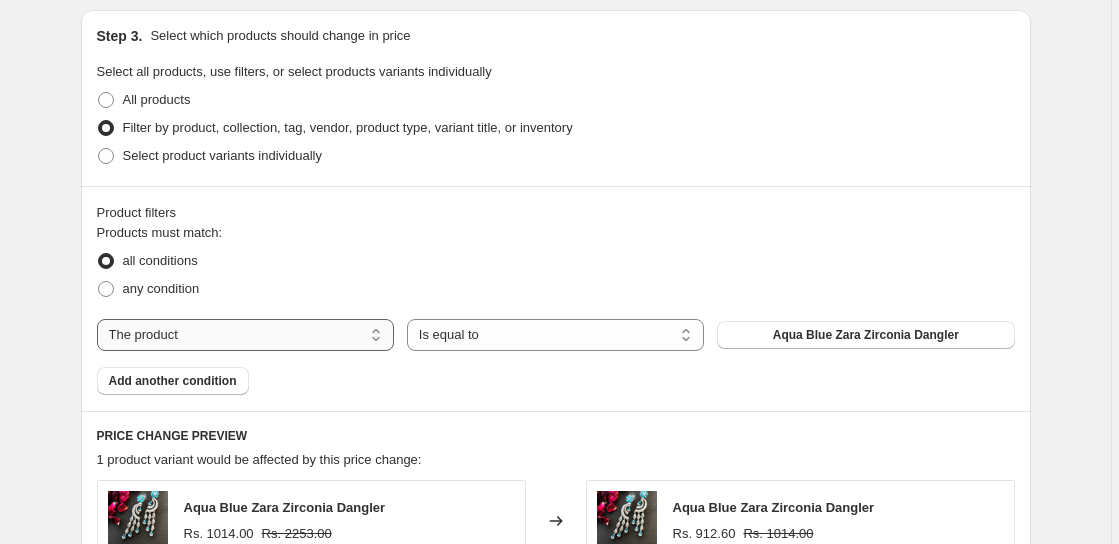 click on "The product The product's collection The product's tag The product's vendor The product's type The product's status The variant's title Inventory quantity" at bounding box center (245, 335) 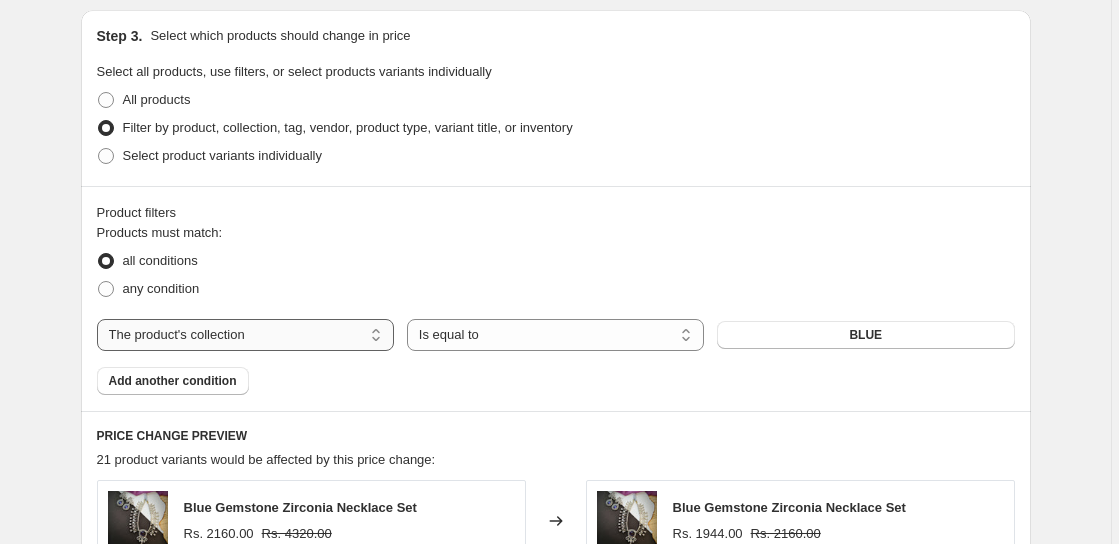click on "The product The product's collection The product's tag The product's vendor The product's type The product's status The variant's title Inventory quantity" at bounding box center (245, 335) 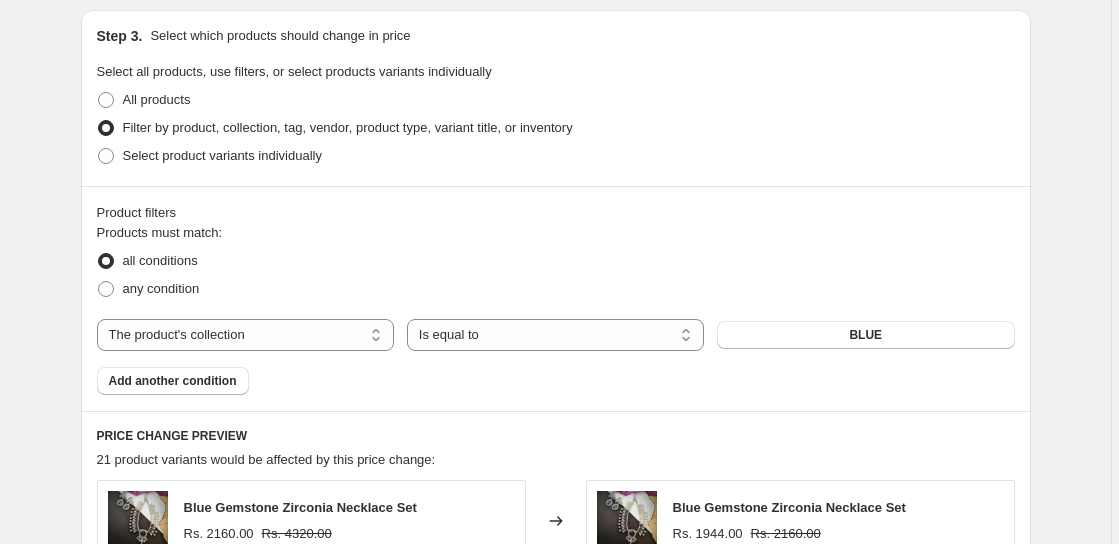 click on "Products must match: all conditions any condition The product The product's collection The product's tag The product's vendor The product's type The product's status The variant's title Inventory quantity The product's collection Is equal to Is not equal to Is equal to BLUE Add another condition" at bounding box center (556, 309) 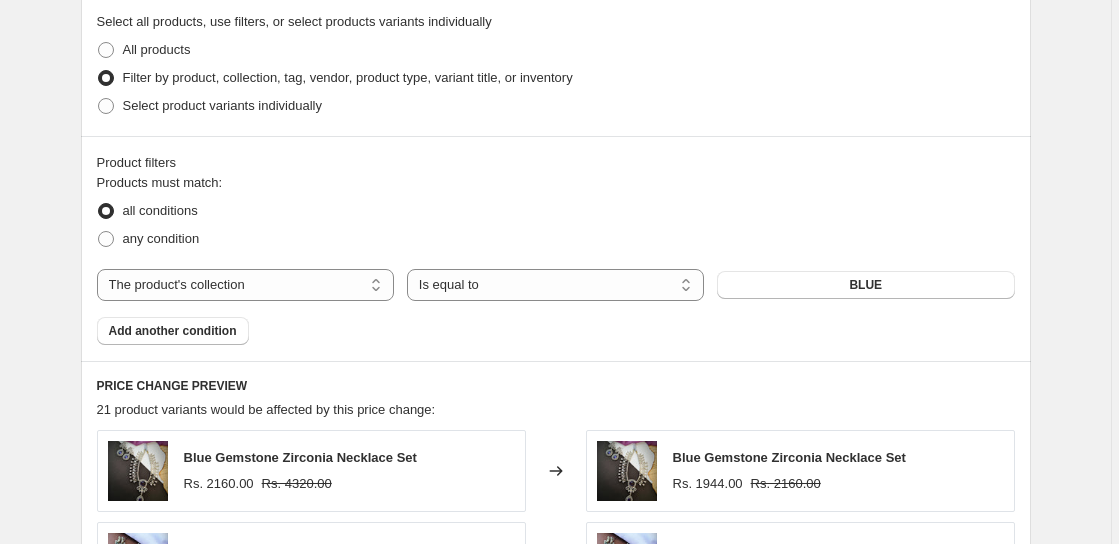 scroll, scrollTop: 1024, scrollLeft: 0, axis: vertical 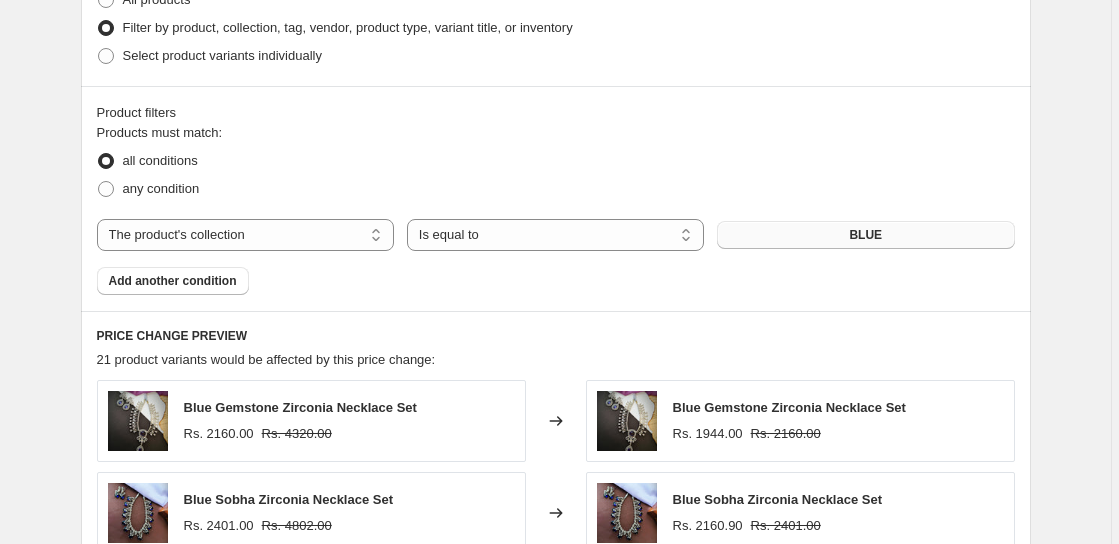 click on "BLUE" at bounding box center (865, 235) 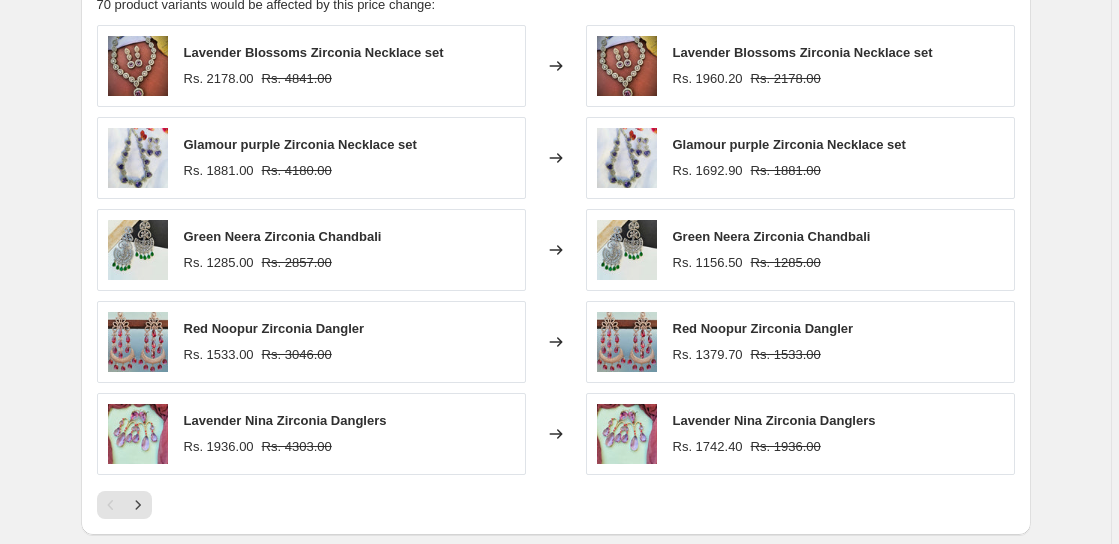 scroll, scrollTop: 1276, scrollLeft: 0, axis: vertical 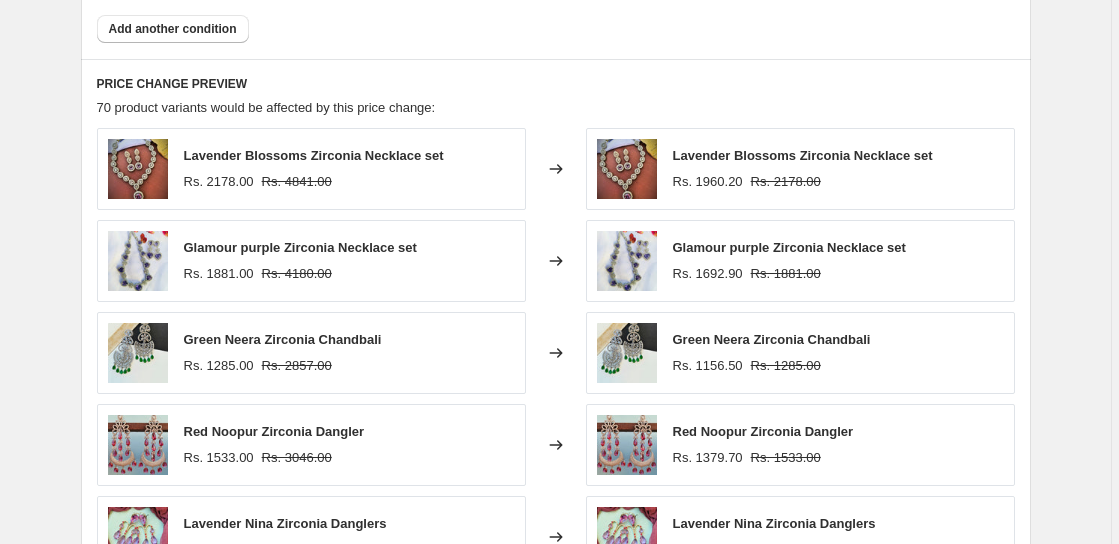 click on "Rs. 2178.00" at bounding box center (219, 182) 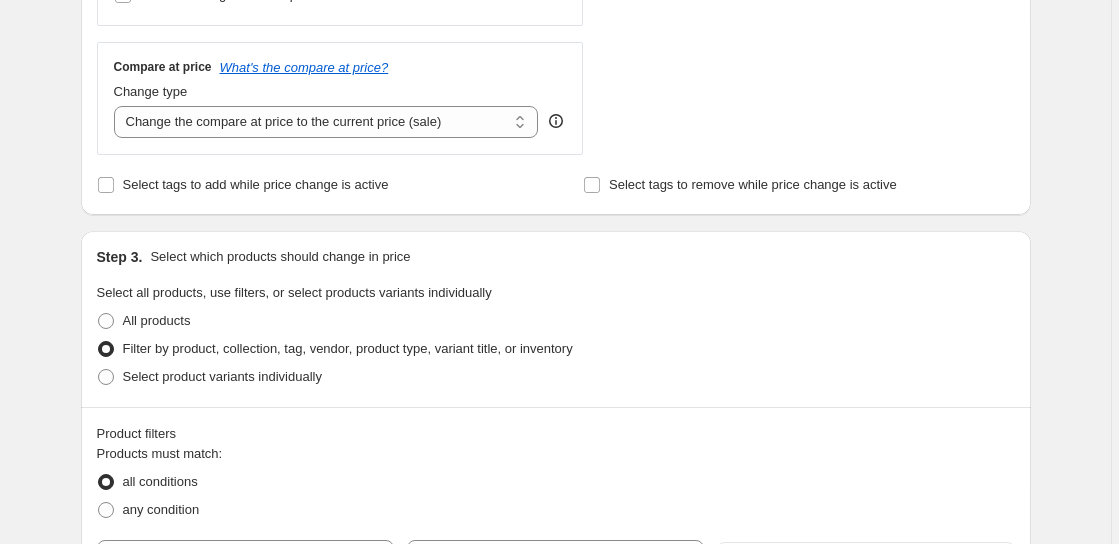 scroll, scrollTop: 691, scrollLeft: 0, axis: vertical 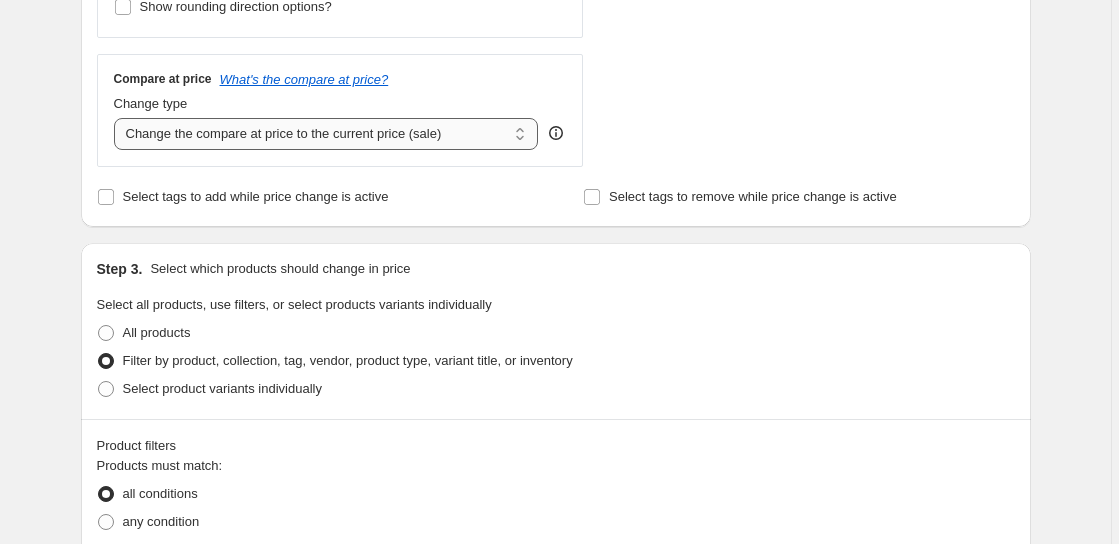 click on "Change the compare at price to the current price (sale) Change the compare at price to a certain amount Change the compare at price by a certain amount Change the compare at price by a certain percentage Change the compare at price by a certain amount relative to the actual price Change the compare at price by a certain percentage relative to the actual price Don't change the compare at price Remove the compare at price" at bounding box center [326, 134] 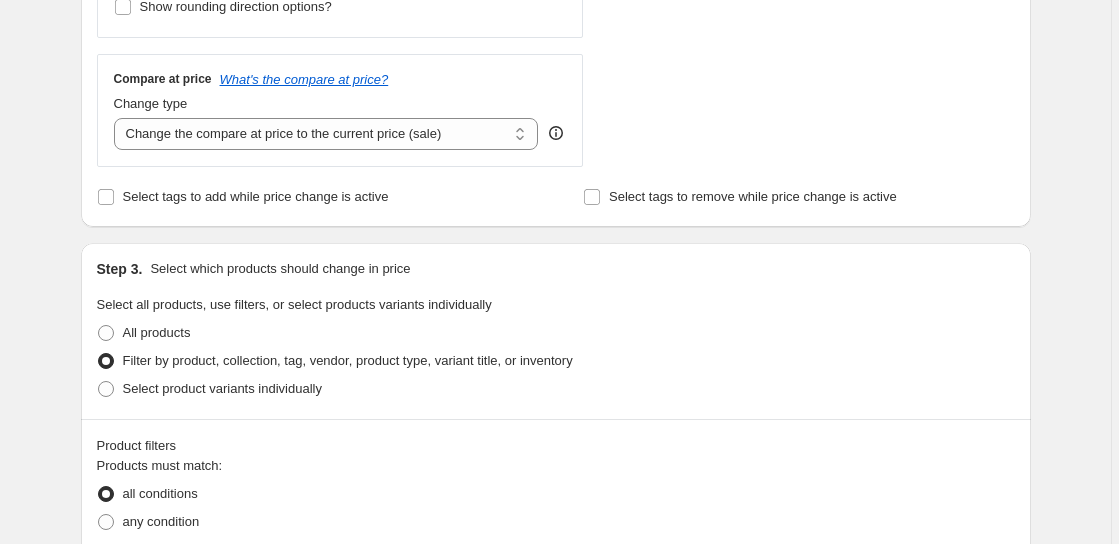 click on "STOREFRONT EXAMPLE Lavender Blossoms Zirconia  Necklace set Rs. 2178.00 Rs. 4841.00 Changed to Lavender Blossoms Zirconia  Necklace set Rs. 1960.20 Rs. 2178.00" at bounding box center (817, -78) 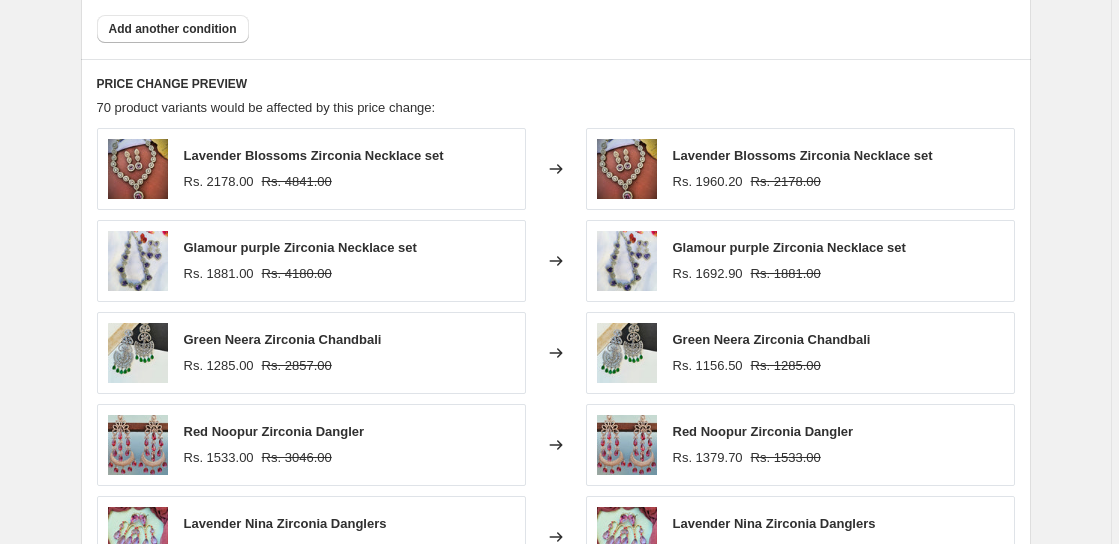 scroll, scrollTop: 1291, scrollLeft: 0, axis: vertical 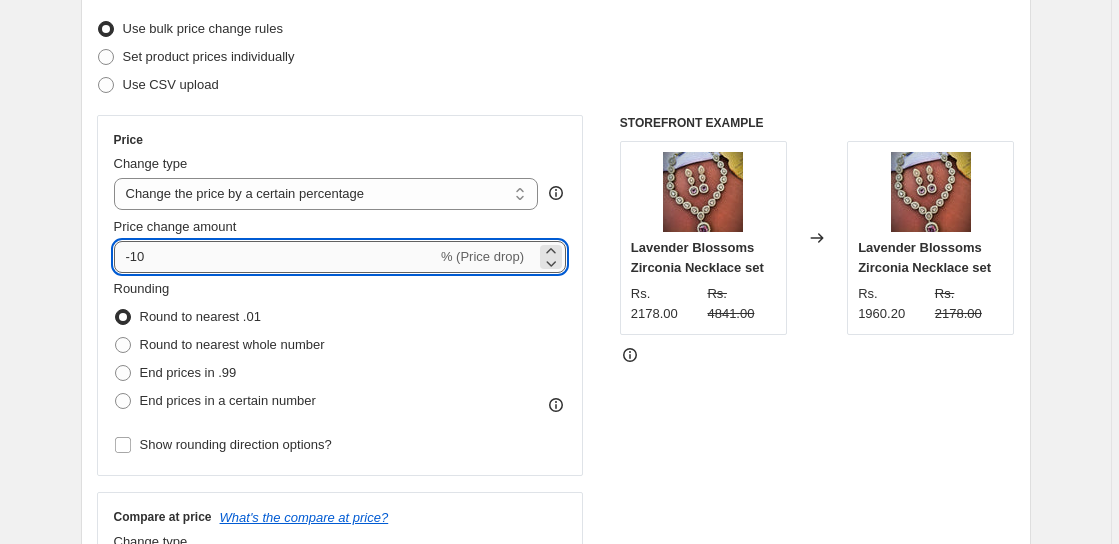 click on "-10" at bounding box center (275, 257) 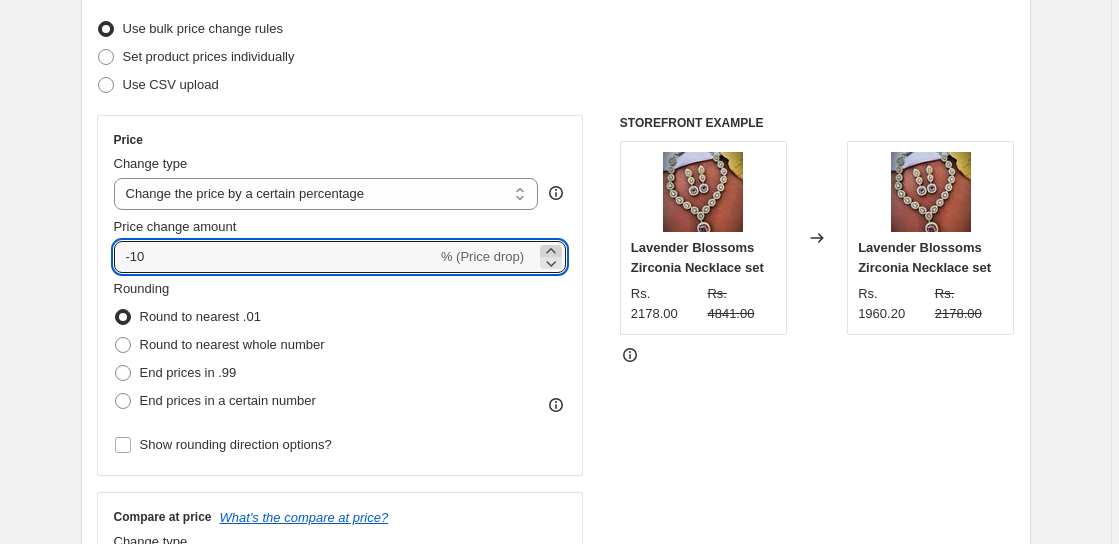 click 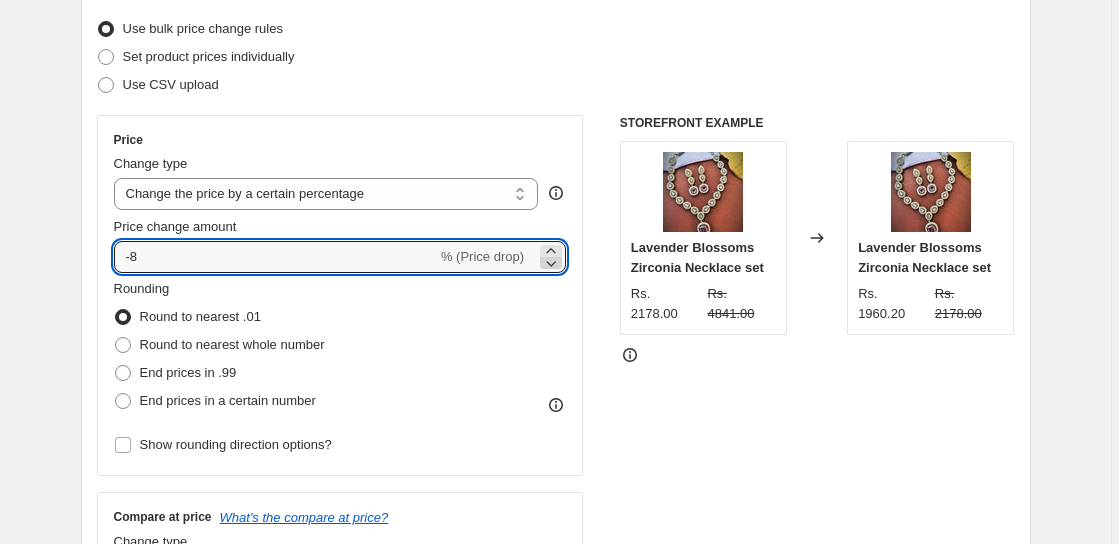 click 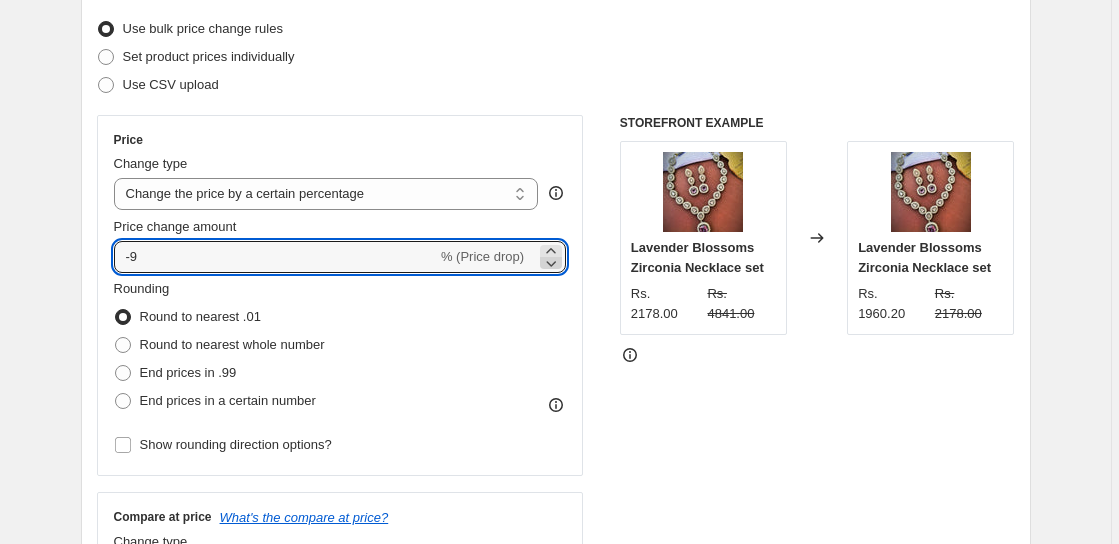 click 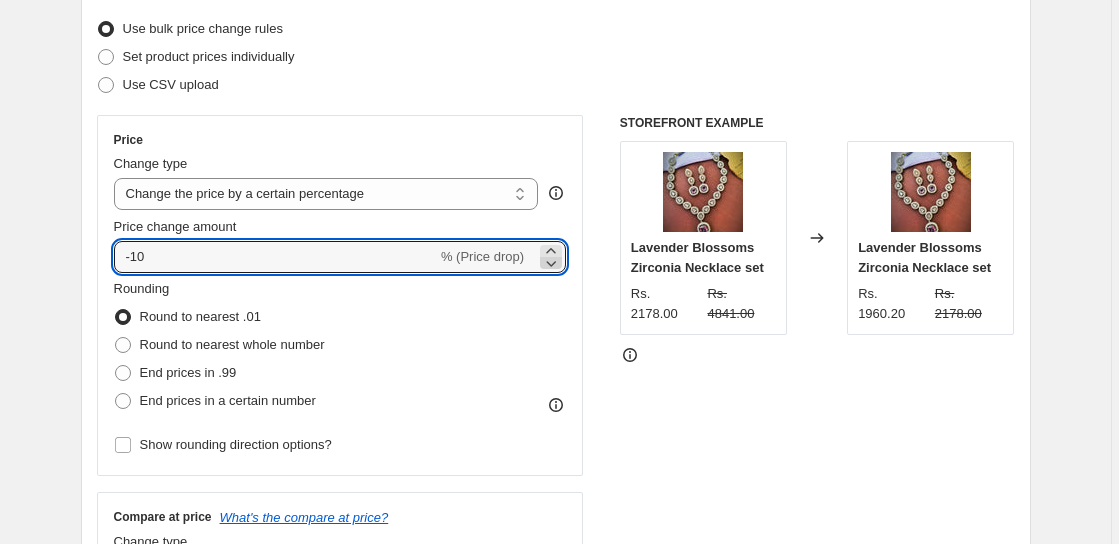 click 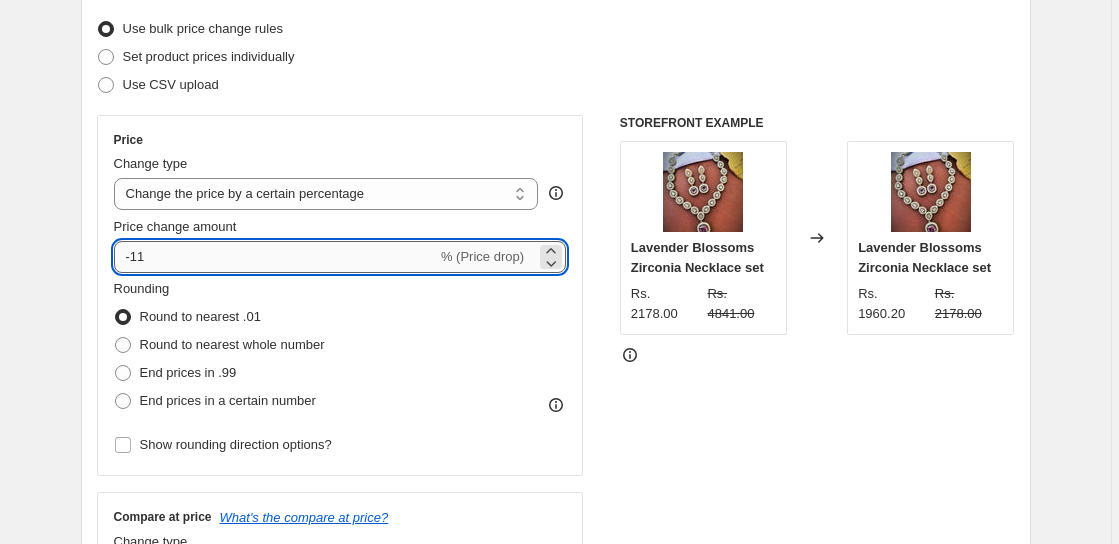 click on "-11" at bounding box center [275, 257] 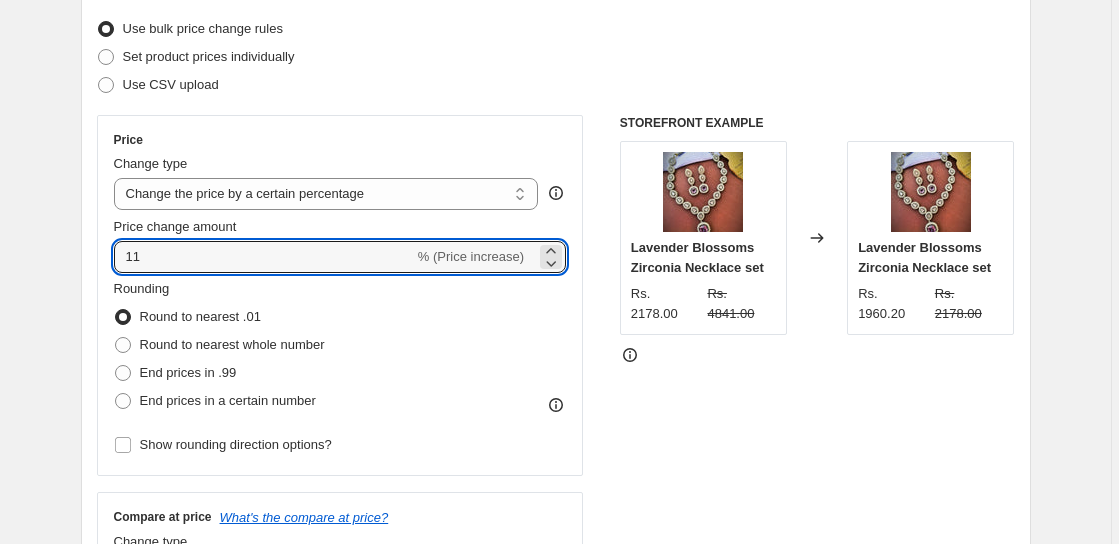 type on "11" 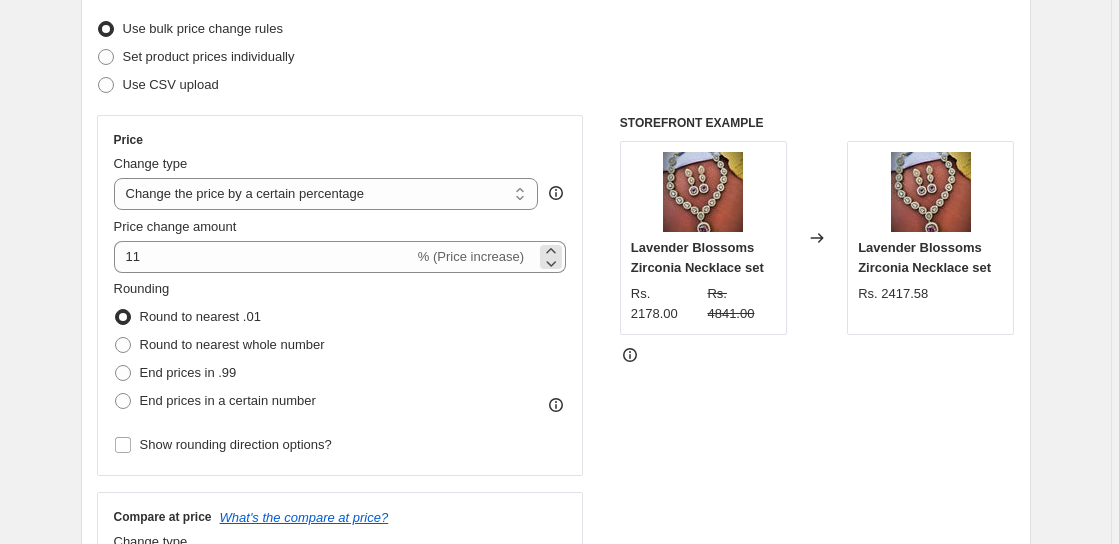 click on "% (Price increase)" at bounding box center [471, 256] 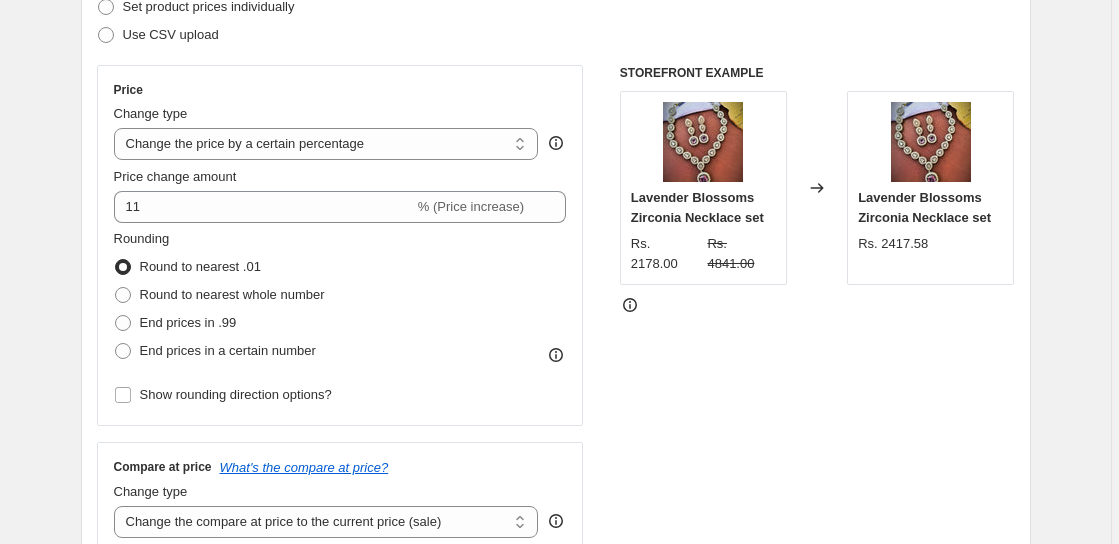 scroll, scrollTop: 225, scrollLeft: 0, axis: vertical 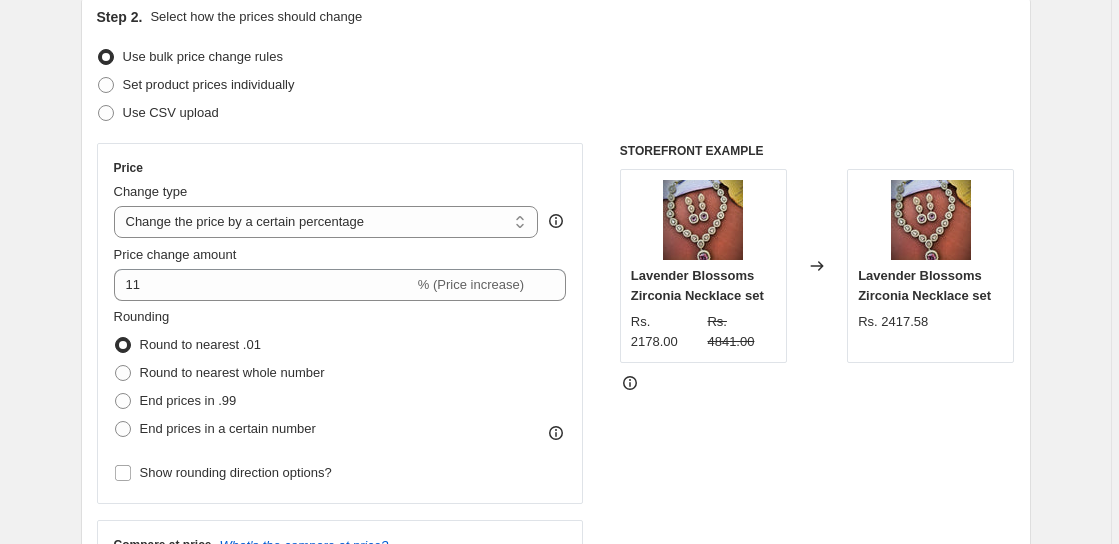 click on "Create new price change job. This page is ready Create new price change job Draft Step 1. Optionally give your price change job a title (eg "March 30% off sale on boots") [DATE], [TIME] Price change job This title is just for internal use, customers won't see it Step 2. Select how the prices should change Use bulk price change rules Set product prices individually Use CSV upload Price Change type Change the price to a certain amount Change the price by a certain amount Change the price by a certain percentage Change the price to the current compare at price (price before sale) Change the price by a certain amount relative to the compare at price Change the price by a certain percentage relative to the compare at price Don't change the price Change the price by a certain percentage relative to the cost per item Change price to certain cost margin Change the price by a certain percentage Price change amount 11 % (Price increase) Rounding Round to nearest .01 Round to nearest whole number Change type" at bounding box center [555, 887] 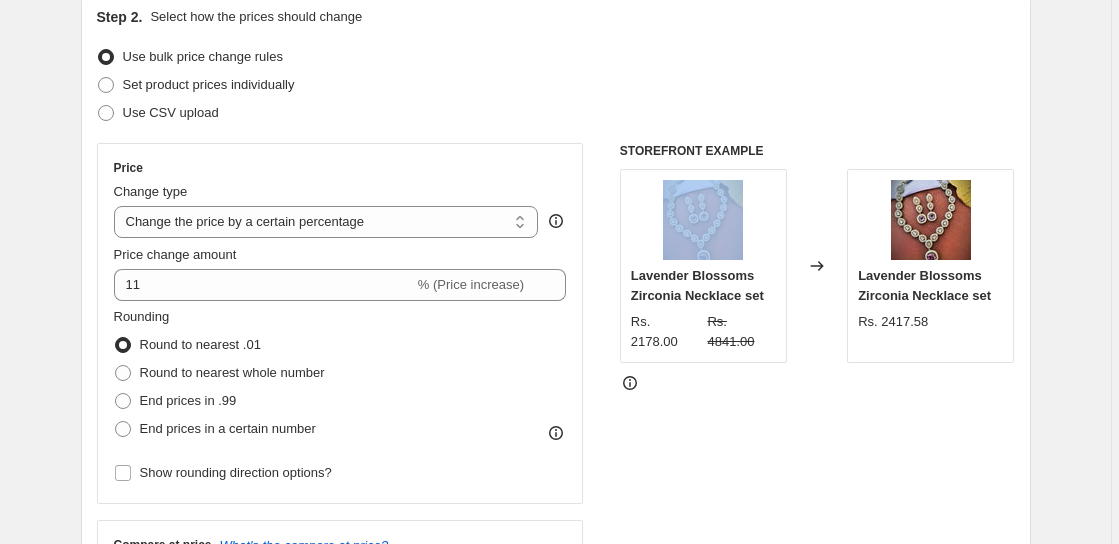 click on "Create new price change job. This page is ready Create new price change job Draft Step 1. Optionally give your price change job a title (eg "March 30% off sale on boots") [DATE], [TIME] Price change job This title is just for internal use, customers won't see it Step 2. Select how the prices should change Use bulk price change rules Set product prices individually Use CSV upload Price Change type Change the price to a certain amount Change the price by a certain amount Change the price by a certain percentage Change the price to the current compare at price (price before sale) Change the price by a certain amount relative to the compare at price Change the price by a certain percentage relative to the compare at price Don't change the price Change the price by a certain percentage relative to the cost per item Change price to certain cost margin Change the price by a certain percentage Price change amount 11 % (Price increase) Rounding Round to nearest .01 Round to nearest whole number Change type" at bounding box center [555, 887] 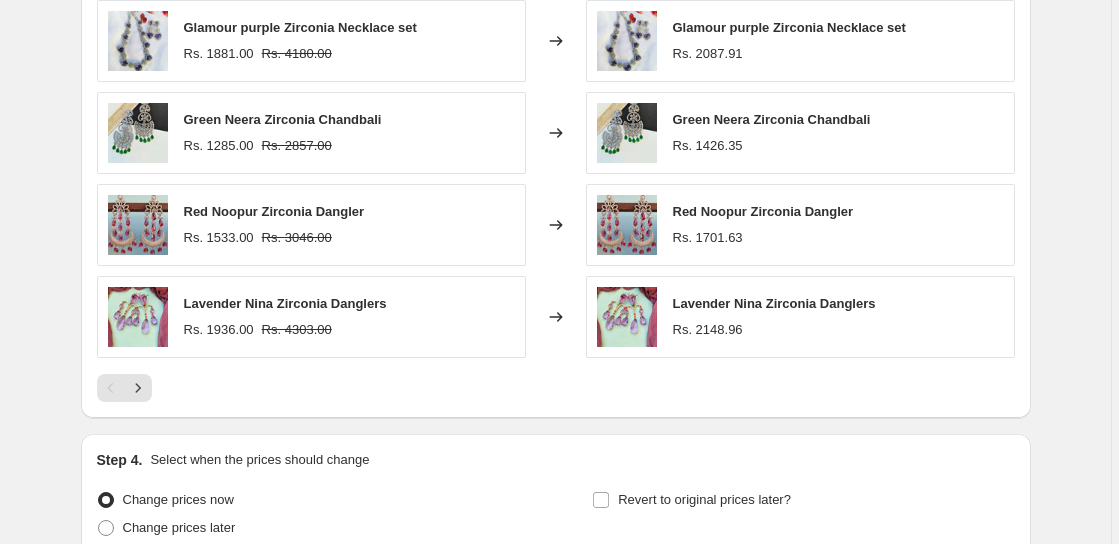 scroll, scrollTop: 1481, scrollLeft: 0, axis: vertical 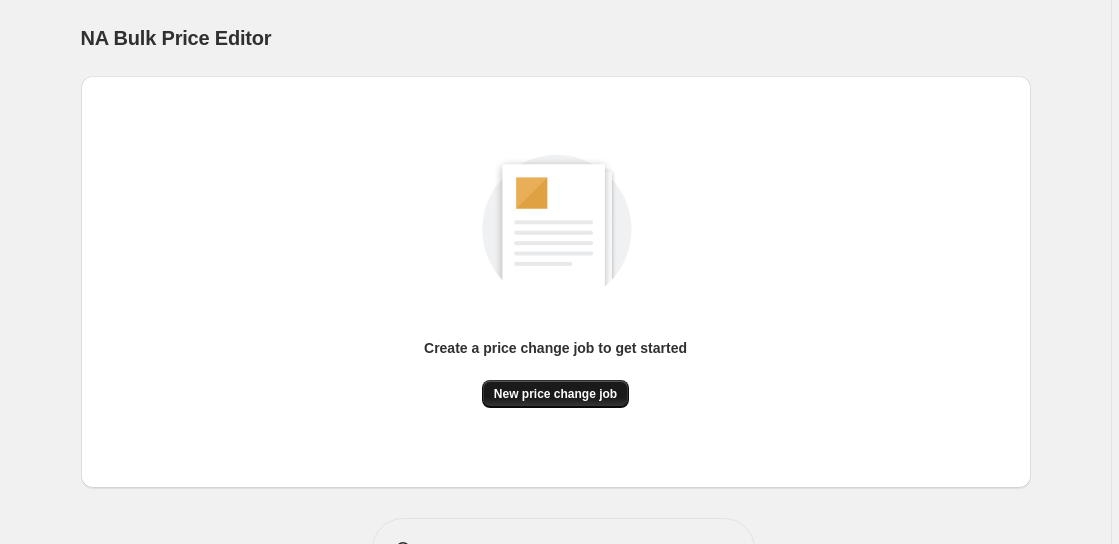click on "New price change job" at bounding box center [555, 394] 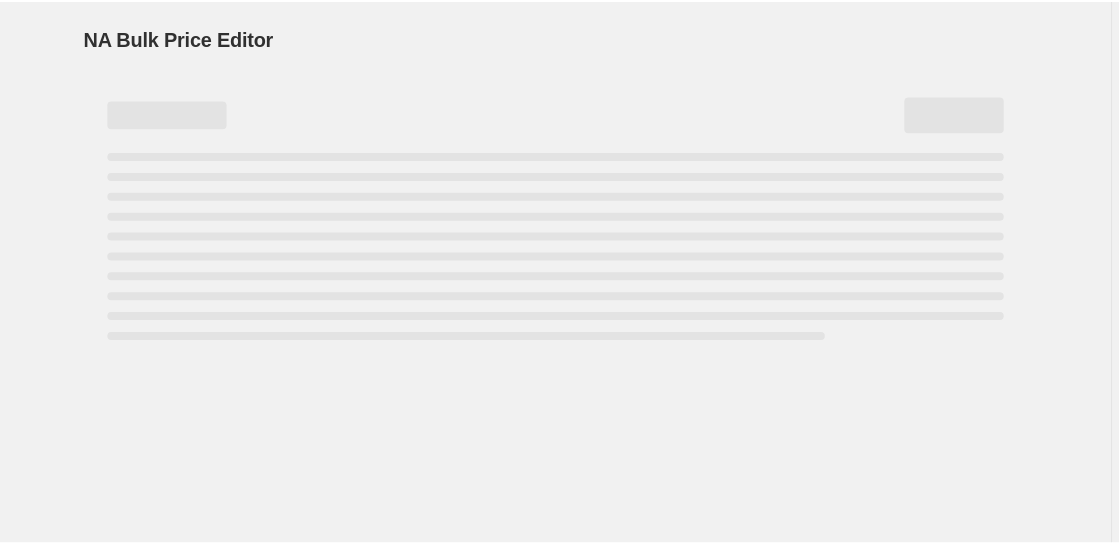 scroll, scrollTop: 0, scrollLeft: 0, axis: both 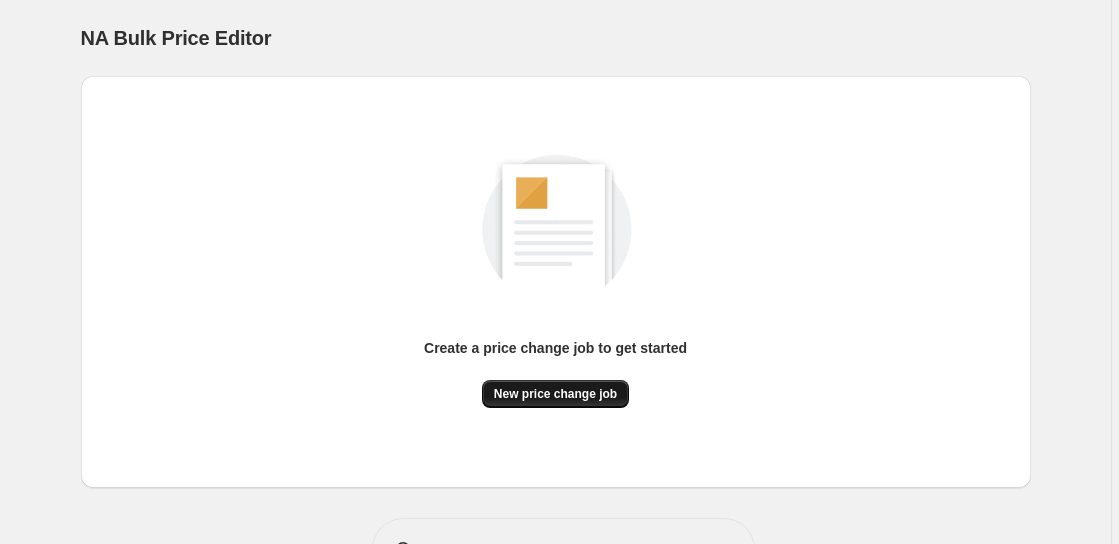 click on "New price change job" at bounding box center (555, 394) 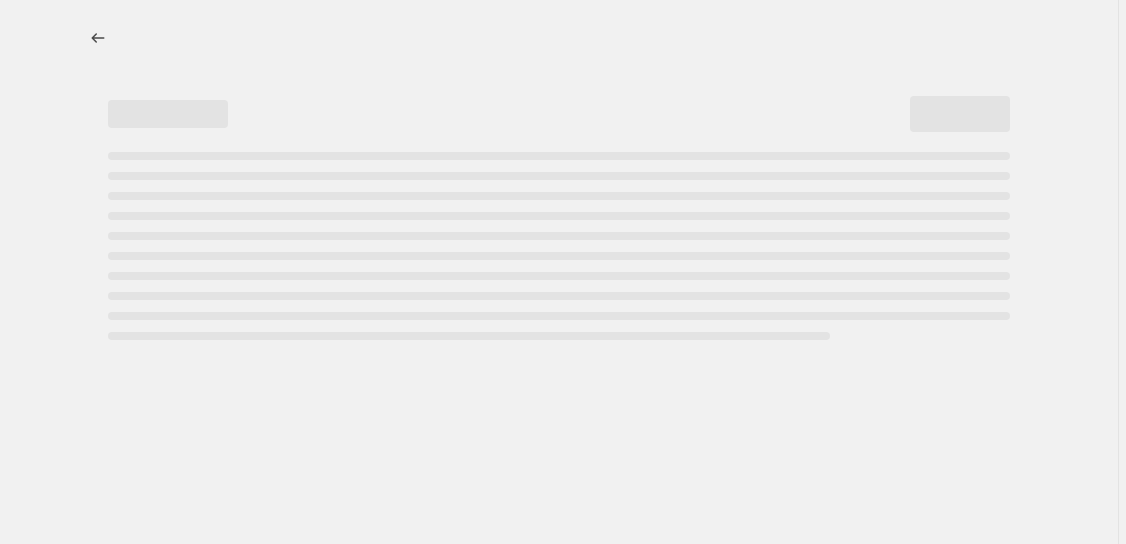 select on "percentage" 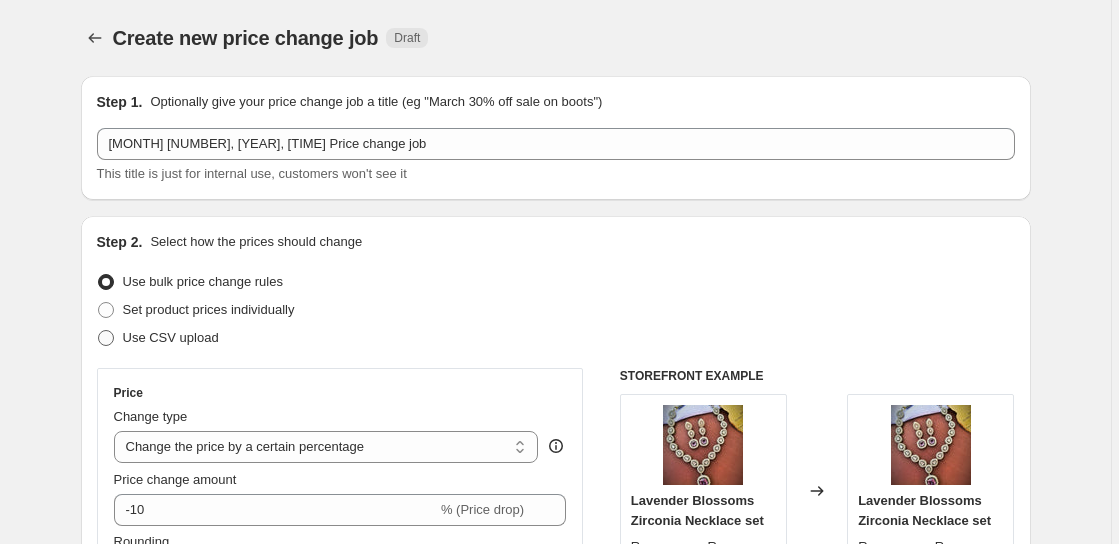 click at bounding box center [106, 338] 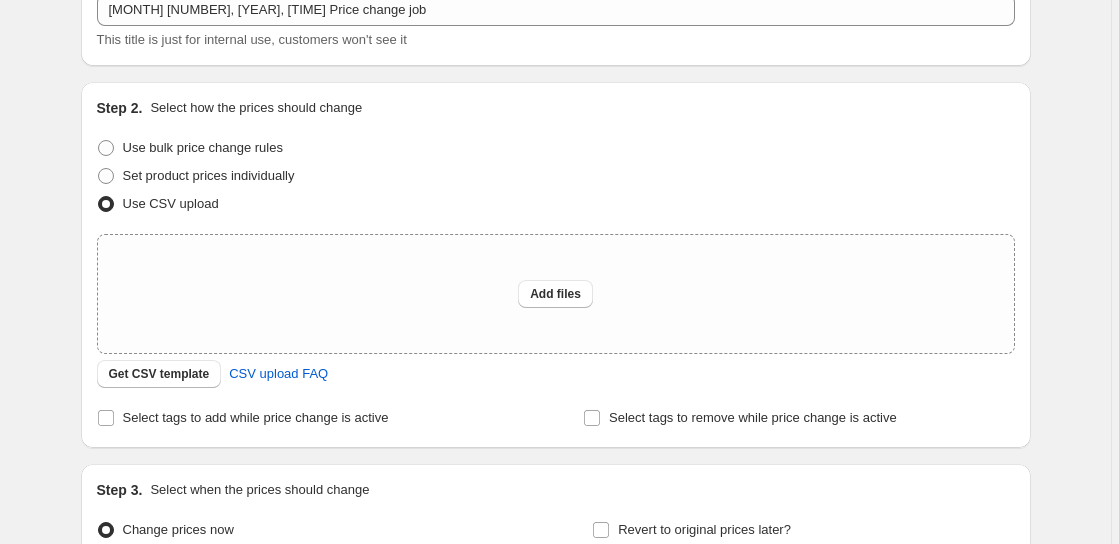 scroll, scrollTop: 192, scrollLeft: 0, axis: vertical 